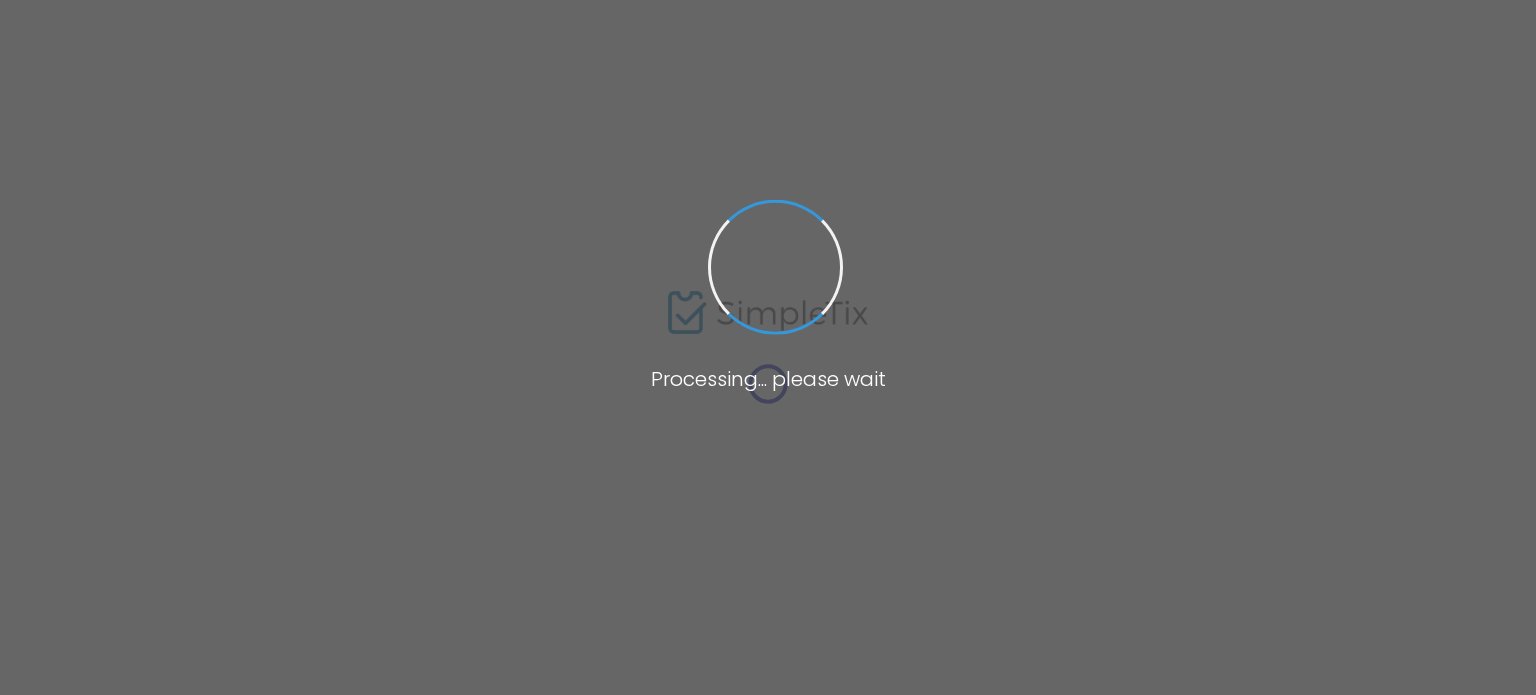 scroll, scrollTop: 0, scrollLeft: 0, axis: both 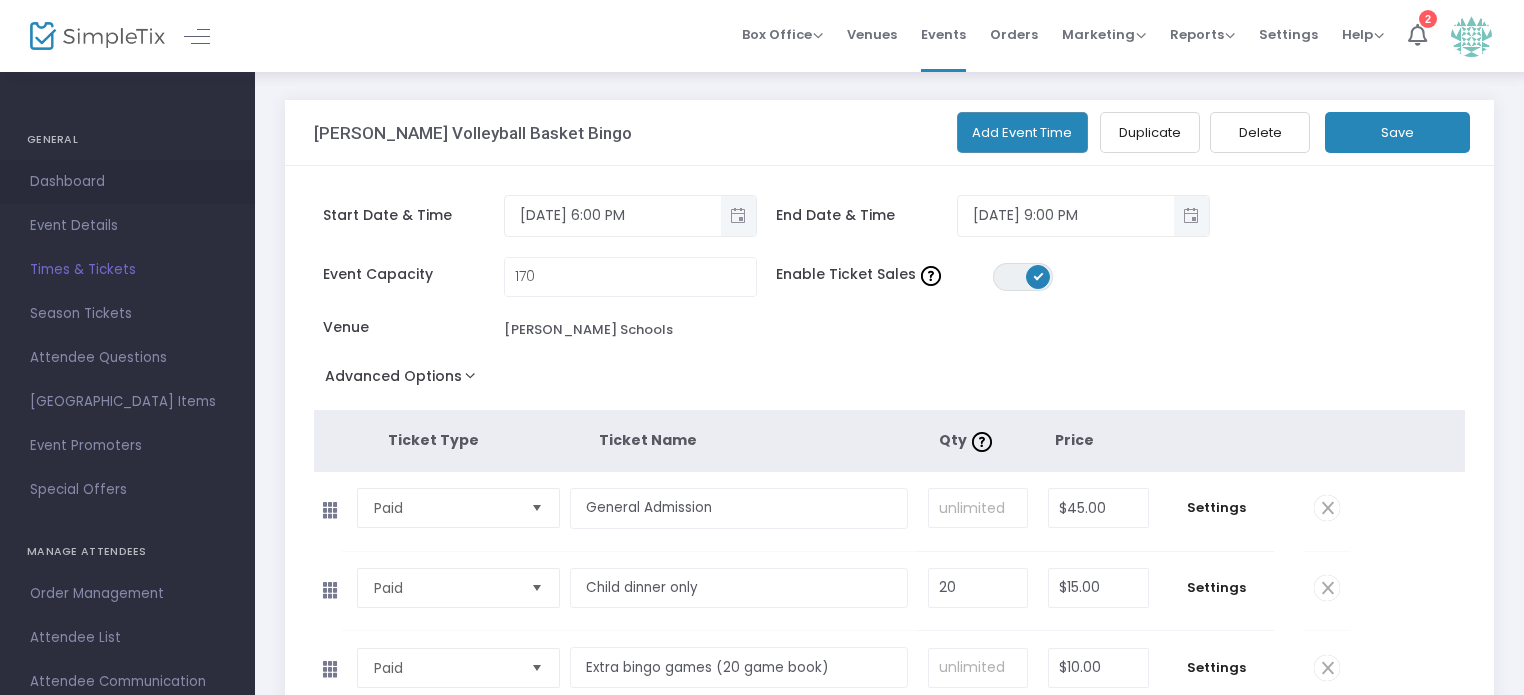 click on "Dashboard" at bounding box center (127, 182) 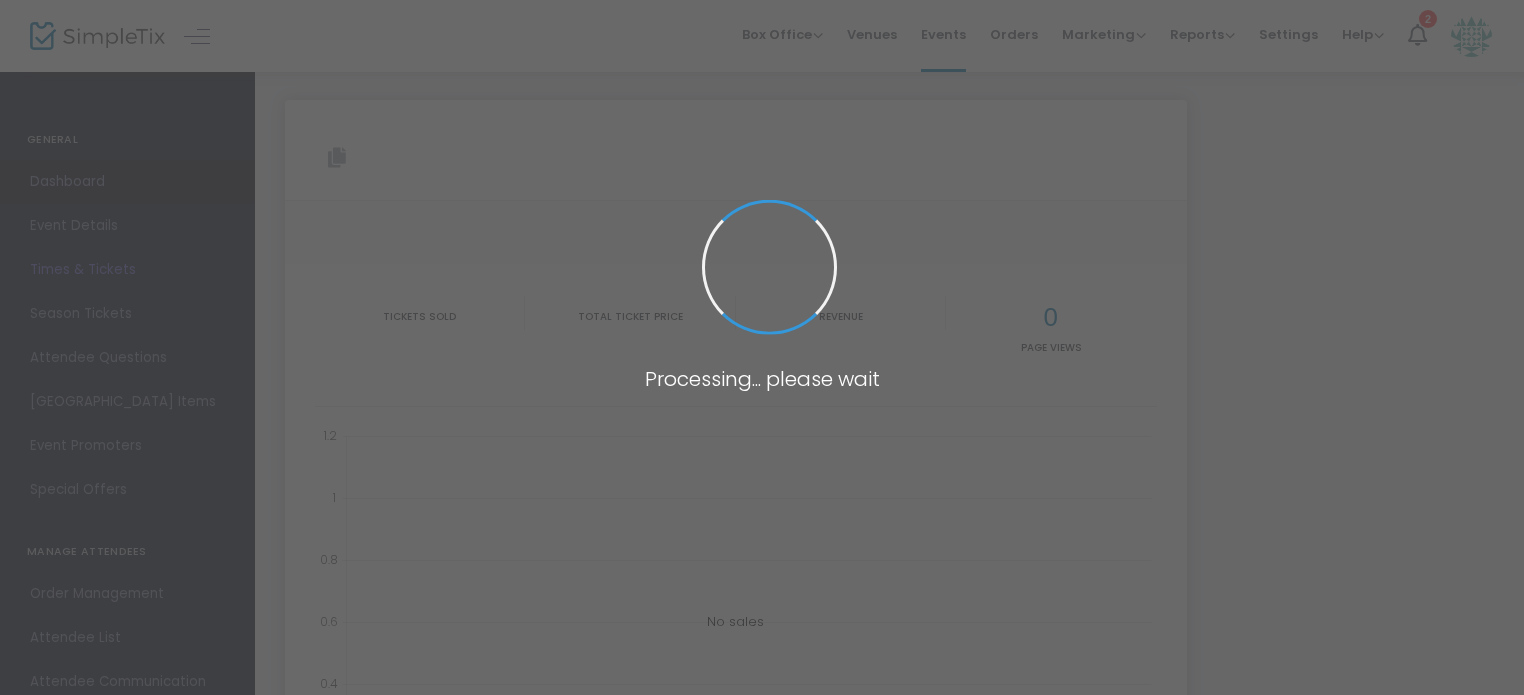 type on "https://www.simpletix.com/e/swink-volleyball-basket-bingo-tickets-216448" 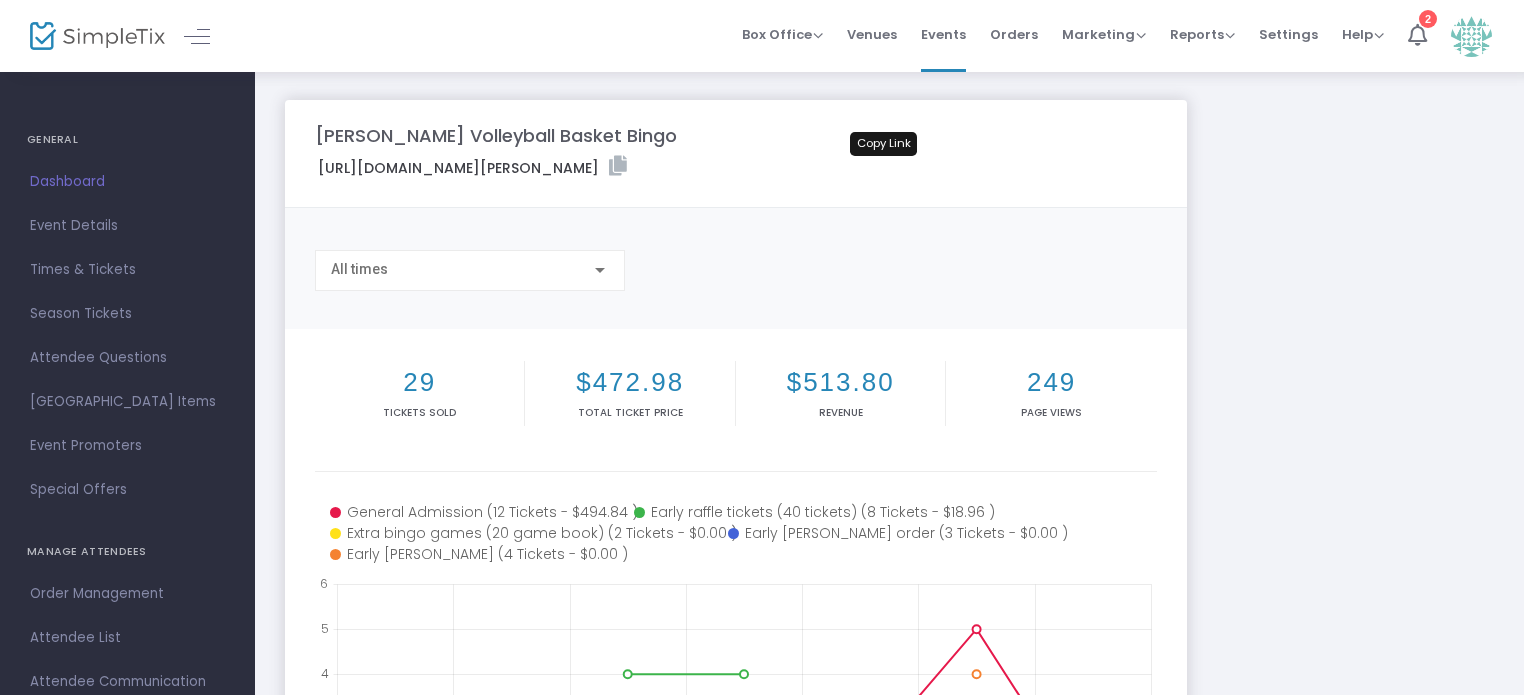 click 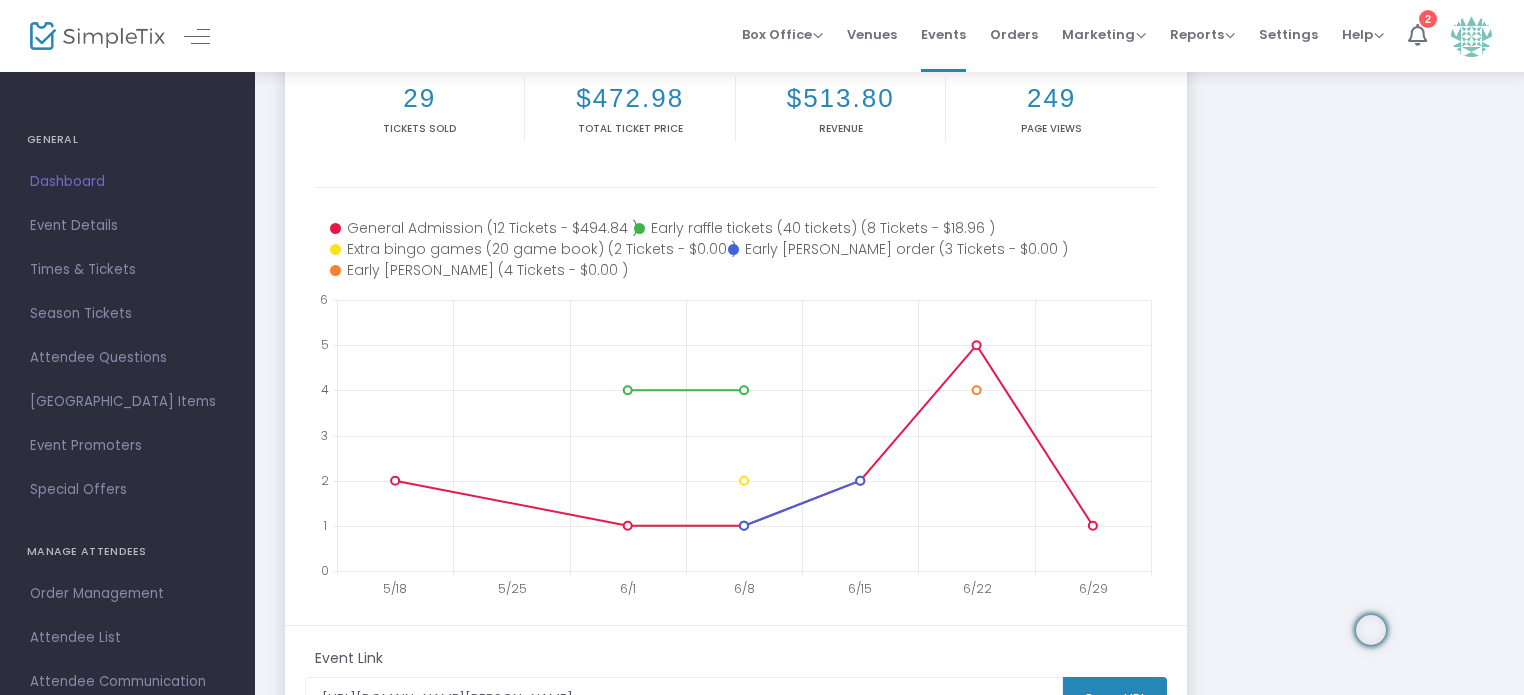 scroll, scrollTop: 288, scrollLeft: 0, axis: vertical 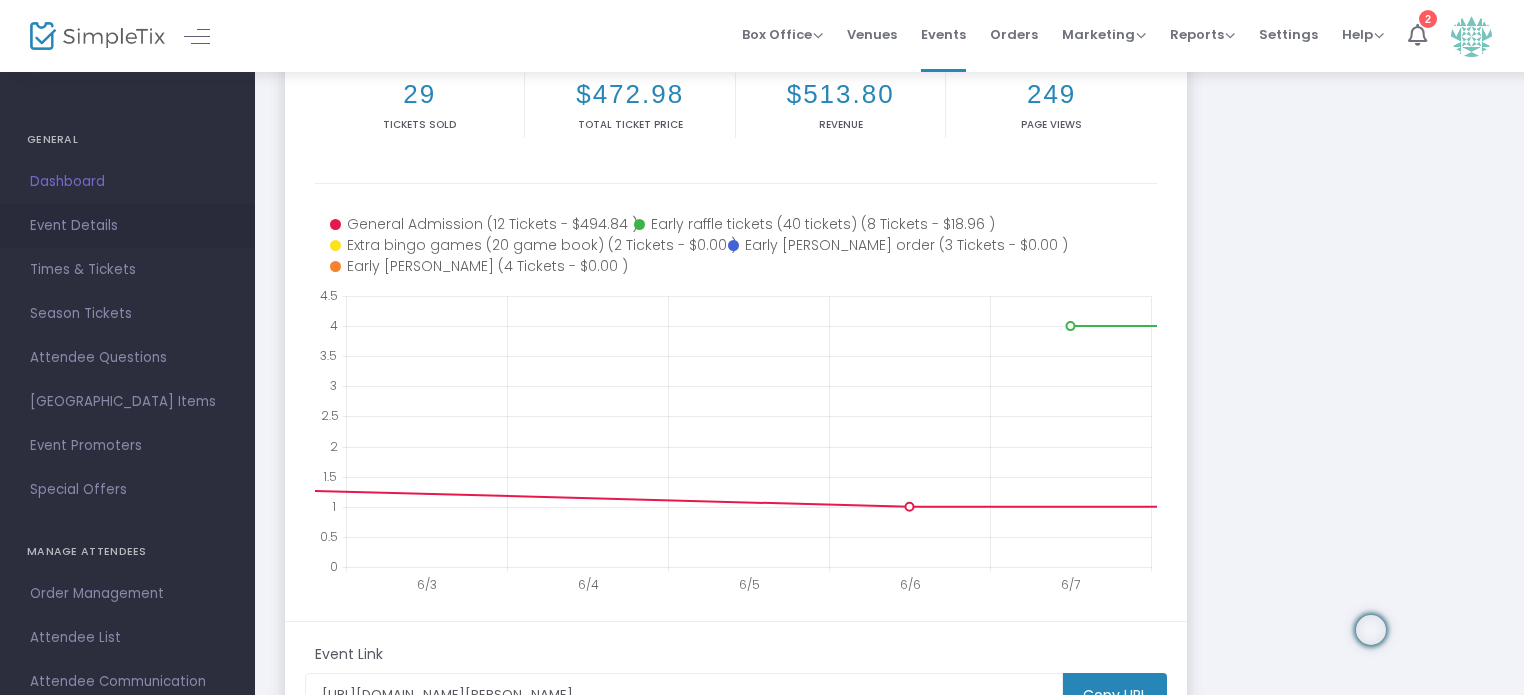 click on "Event Details" at bounding box center [127, 226] 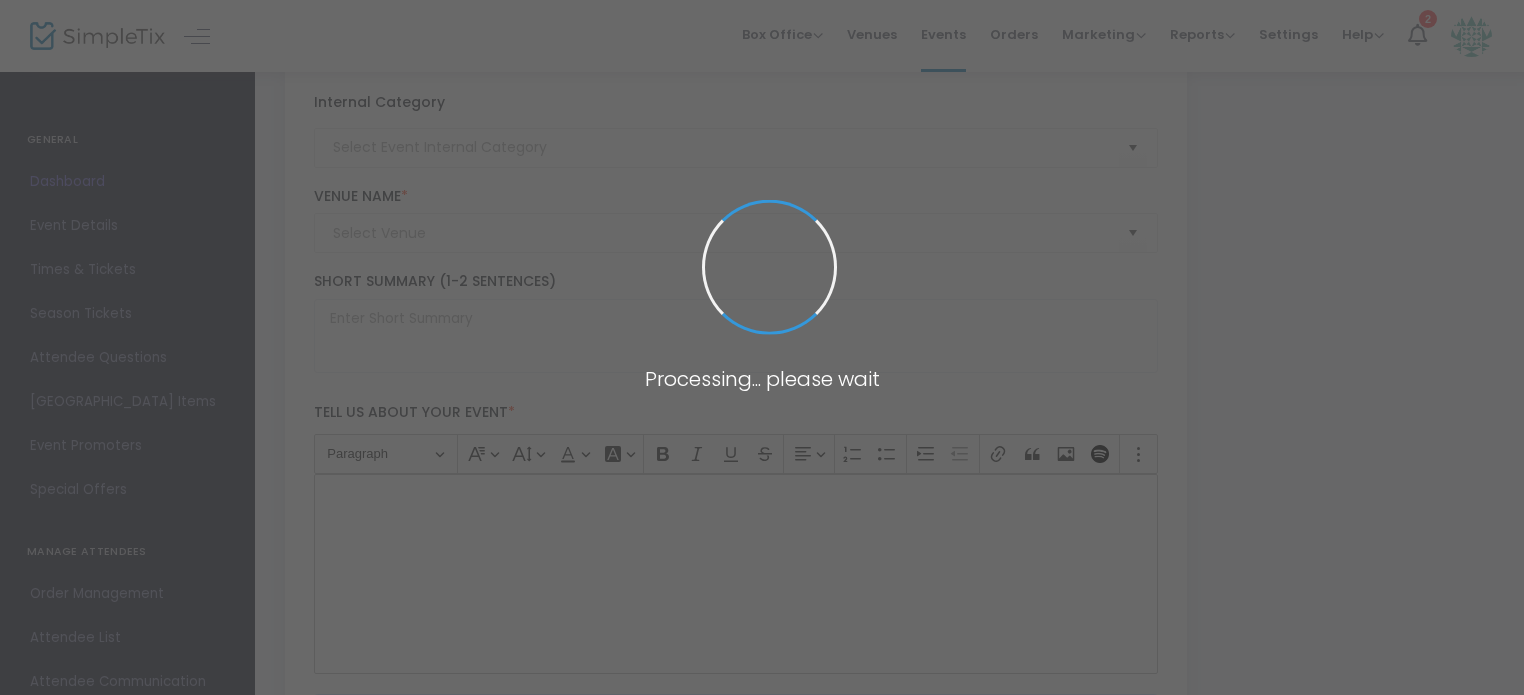 click at bounding box center (762, 347) 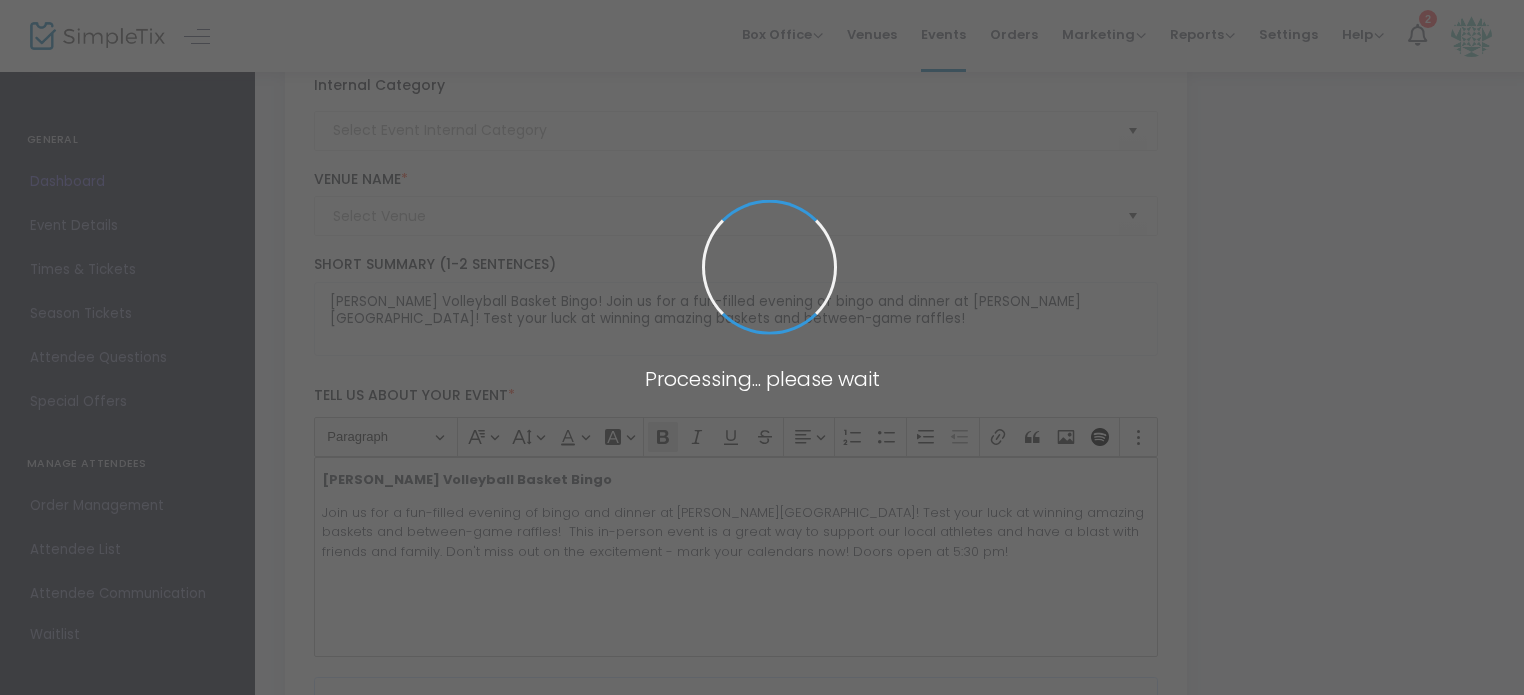 type on "Swink Schools" 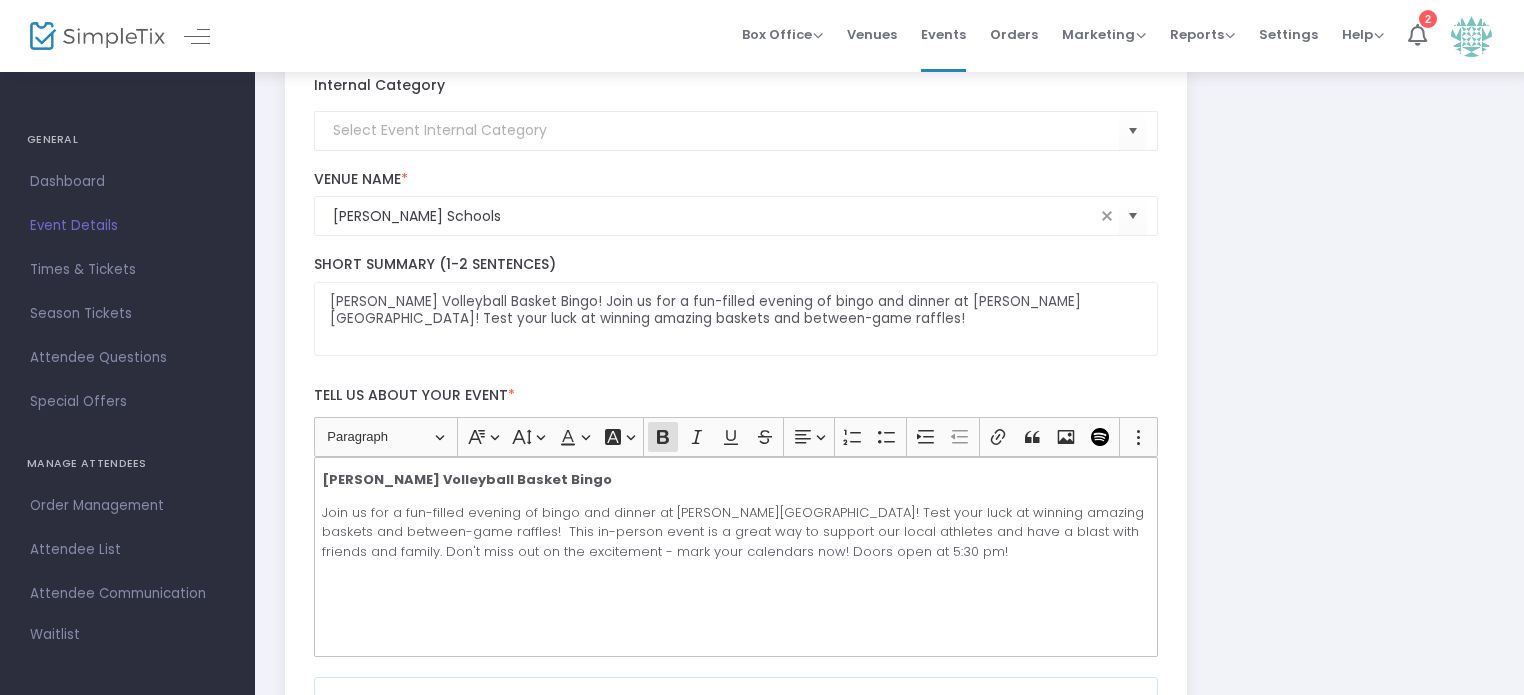 click on "Times & Tickets" at bounding box center [127, 270] 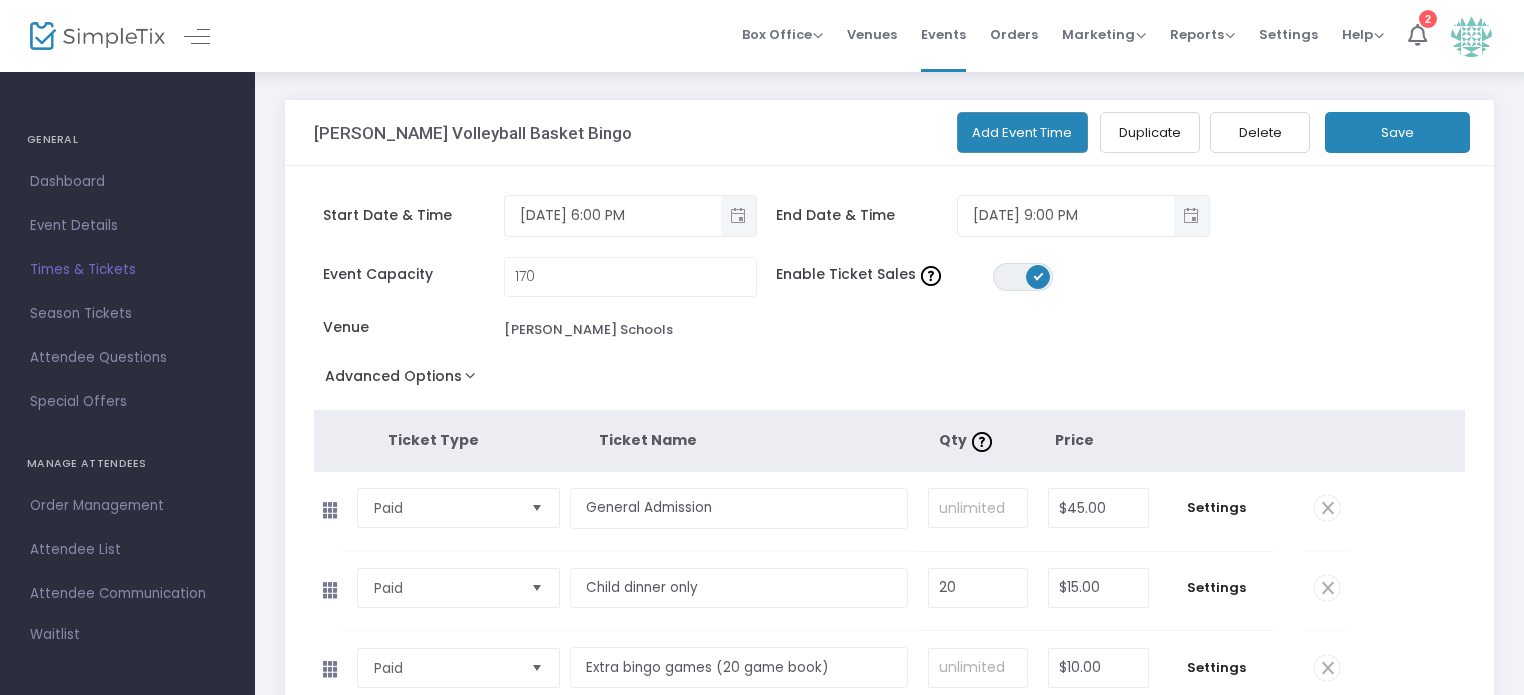 click on "Swink Volleyball Basket Bingo   Add Event Time   Duplicate   Delete   Save  Start Date & Time 7/19/2025 6:00 PM End Date & Time 7/19/2025 9:00 PM Event Capacity  170 Enable Ticket Sales  ON OFF Venue  Swink Schools   Advanced Options  Event Time Title  Mobile eTicket color  #821515  Limit the total number of orders per event time  ON OFF Ticket Type Ticket Name Qty  Price Paid  Required.  General Admission  Required.   Required.  $45.00  Required.  Settings  12 Tickets sold (SKU #3505550) Ticket Description  Required.  ON OFF Editor mode TICKET NOTE Ticket can be purchased  By Attendees and Staff Minimum tickets per order 0  Value should be between 0 to 1000..  Maximum tickets per order 10  Value should not be less than Min Tickets and not exceed than 1000.  Do you want to charge your ticket buyers a service fee?   Absorb fee: Ticketing fees will be charged to your credit card on file    Pass ticketing fees and credit card processing fees to the buyer   The fee will be $0.00     Charge a custom fee" 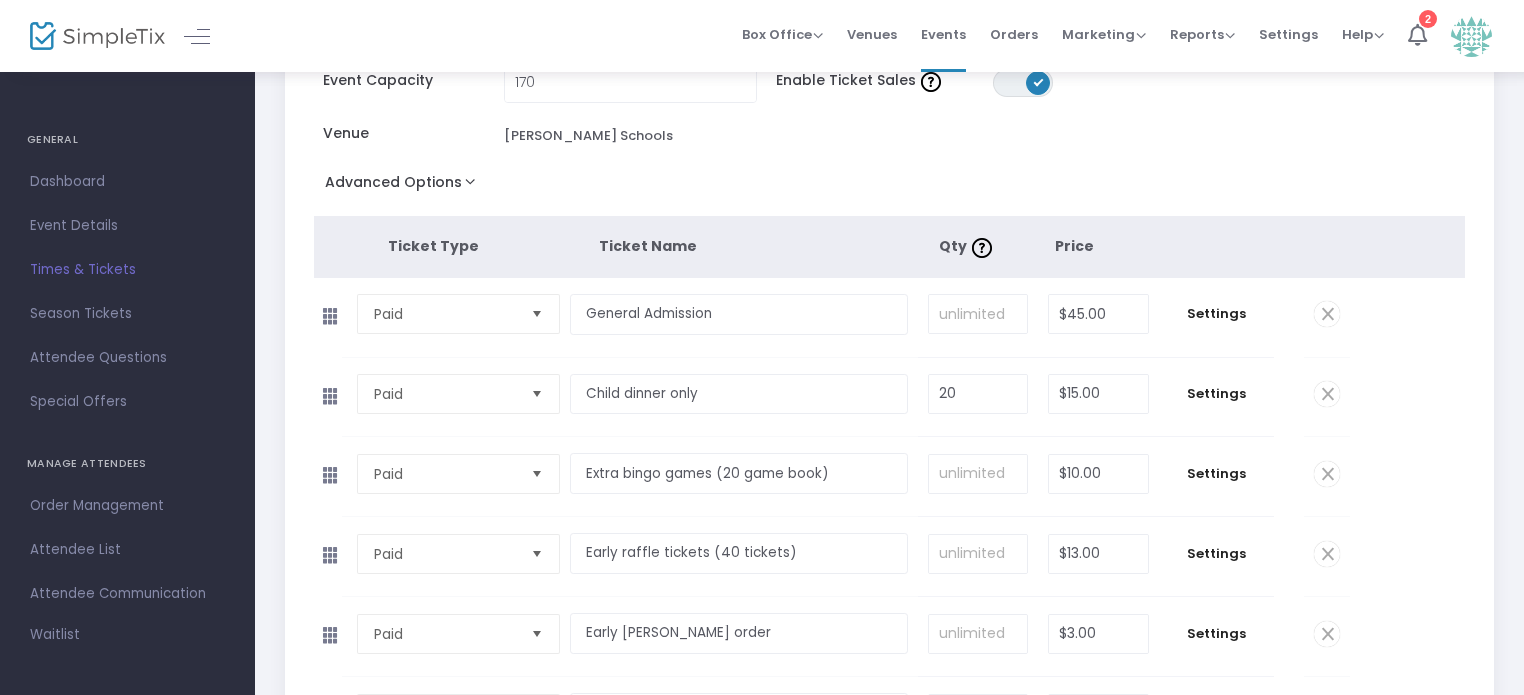 scroll, scrollTop: 195, scrollLeft: 0, axis: vertical 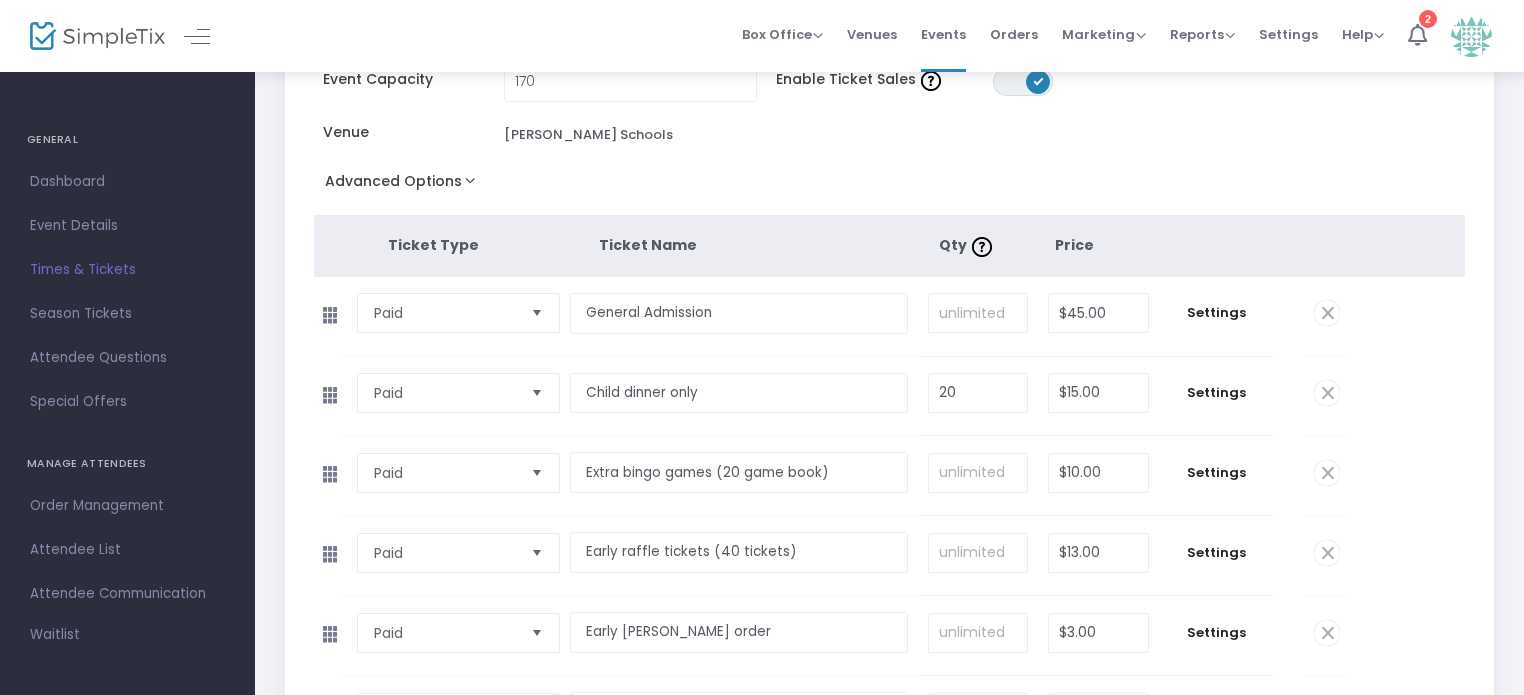 click 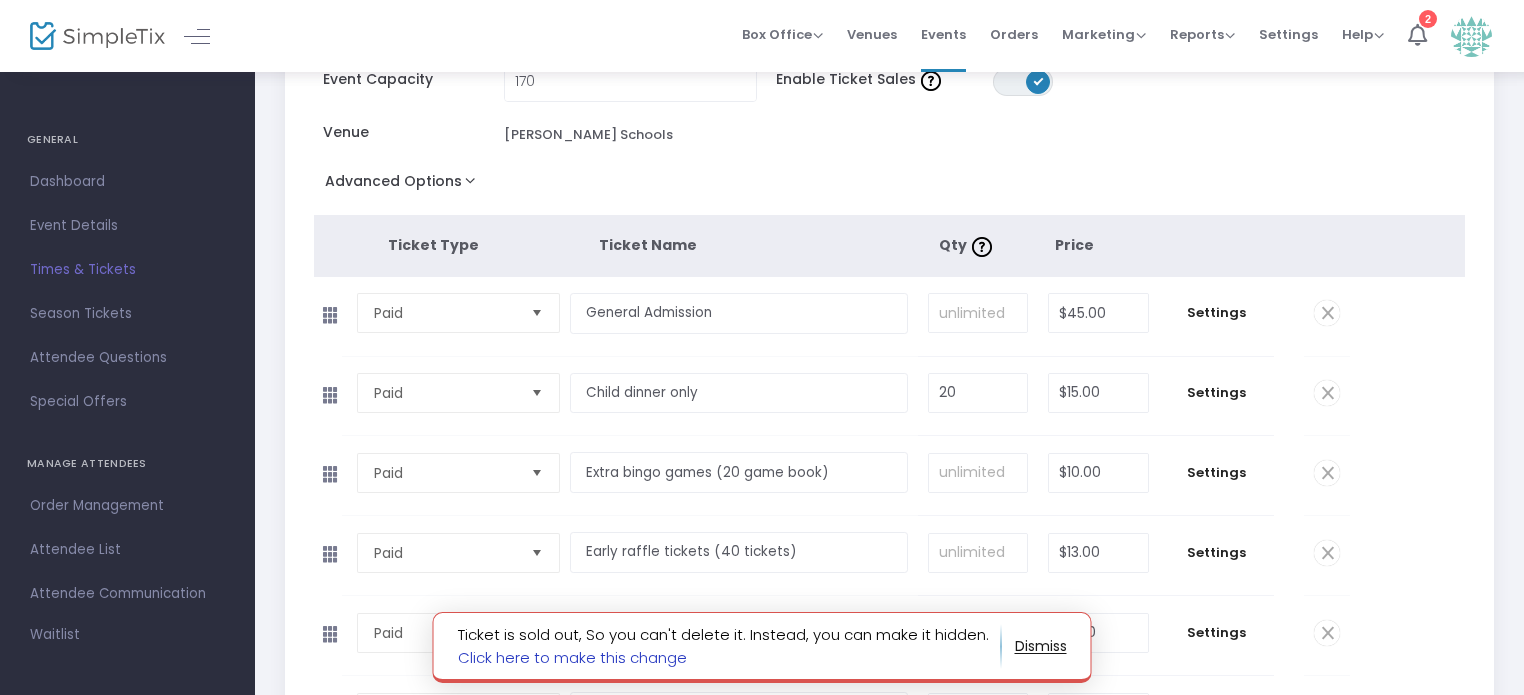 scroll, scrollTop: 194, scrollLeft: 0, axis: vertical 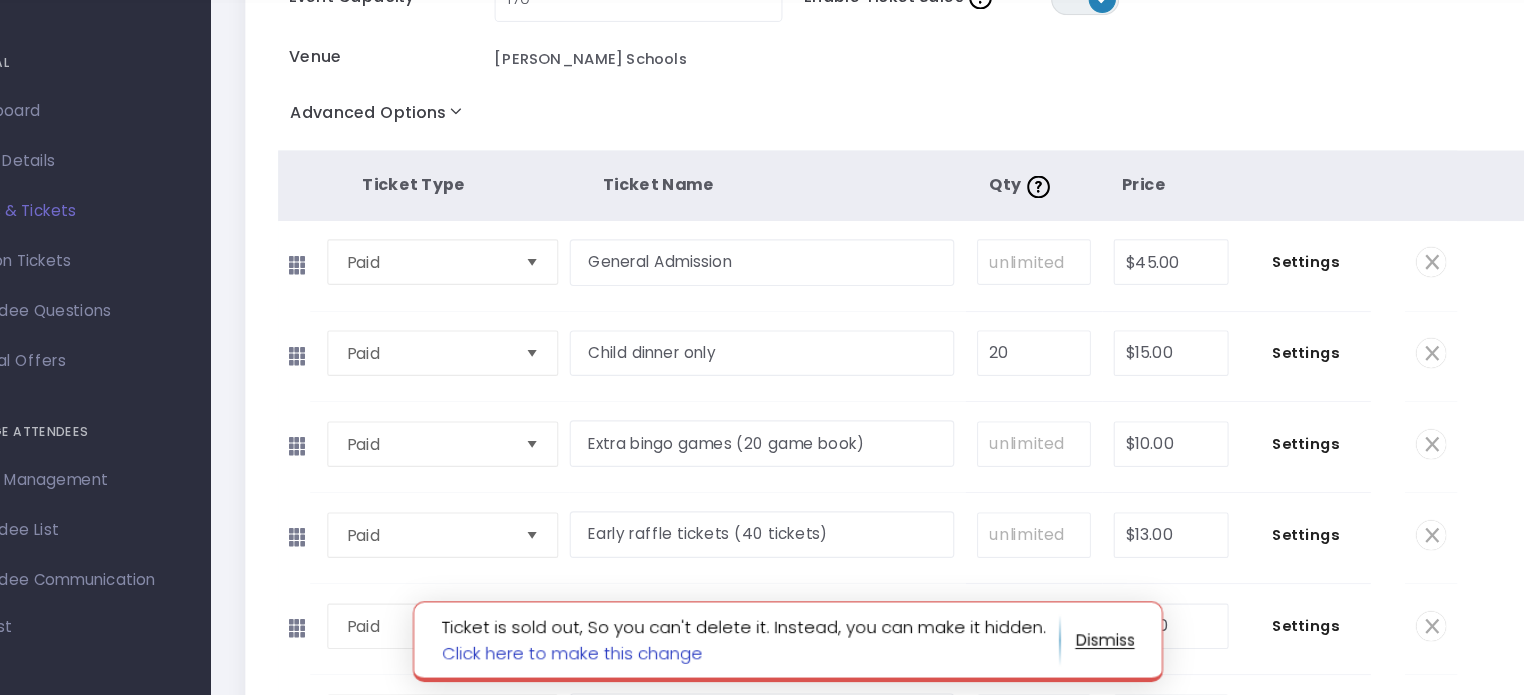 click on "Click here to make this change" 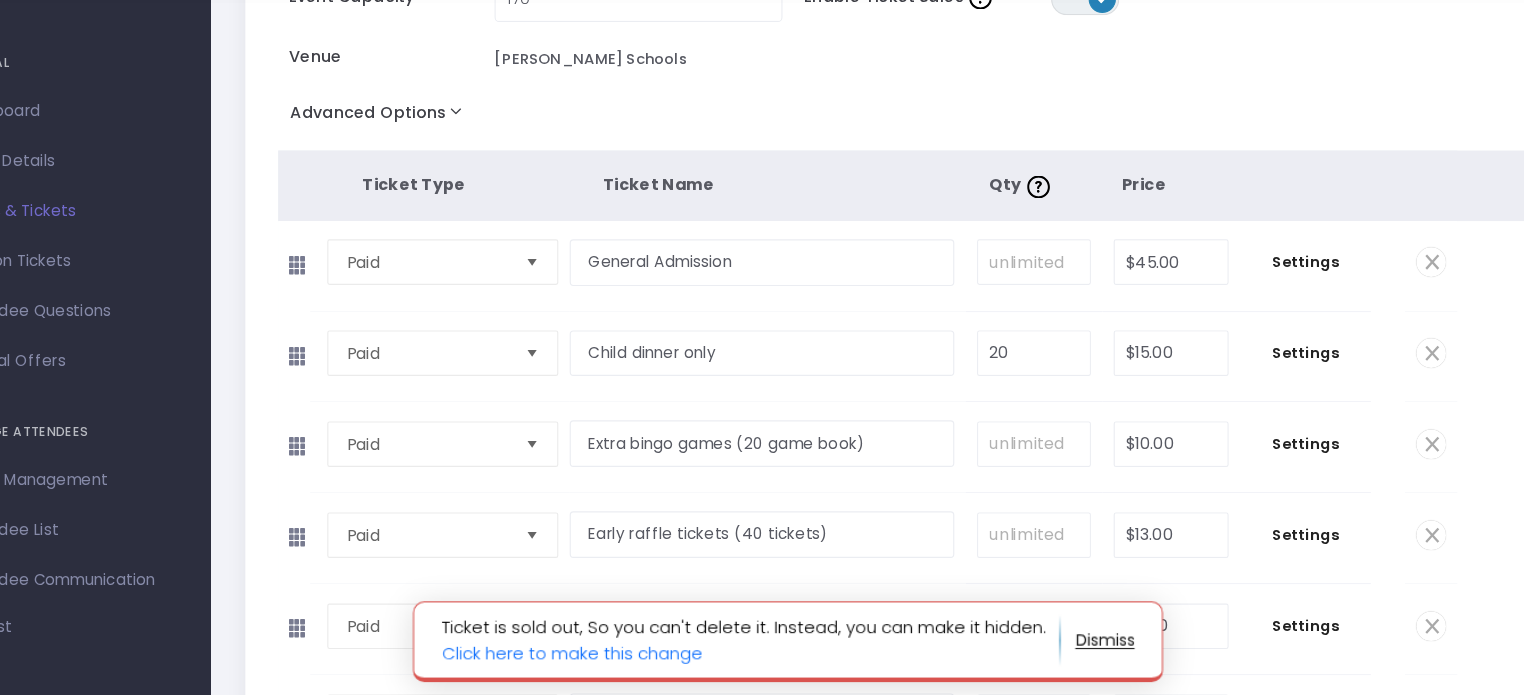 click 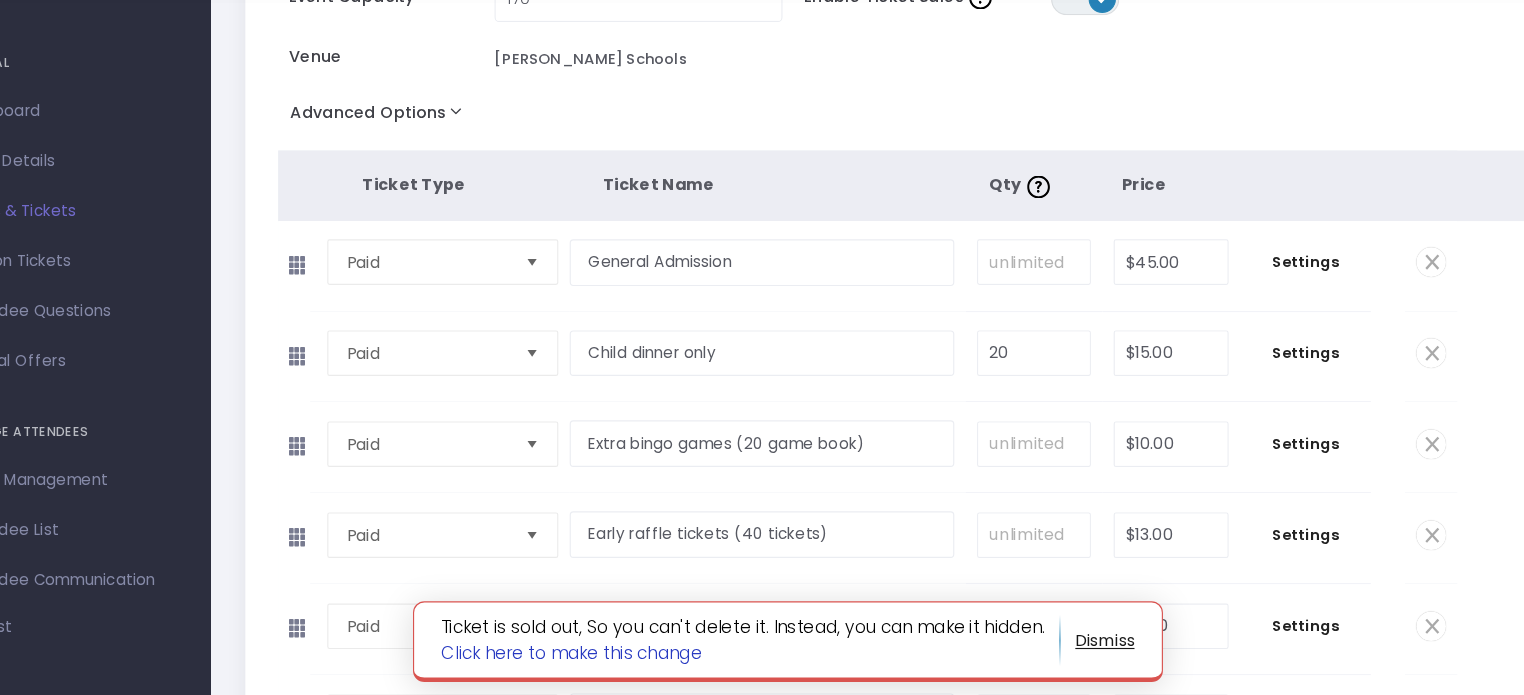 click on "Click here to make this change" 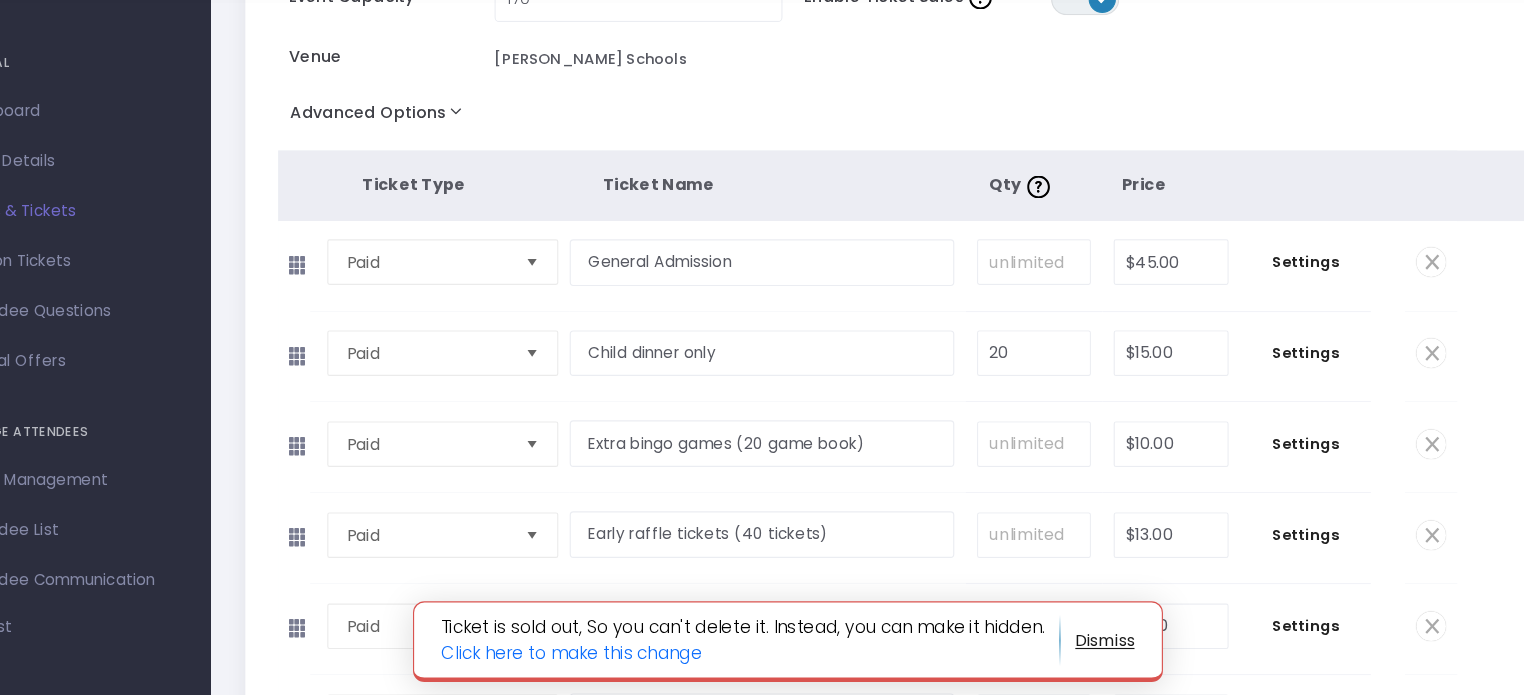 click 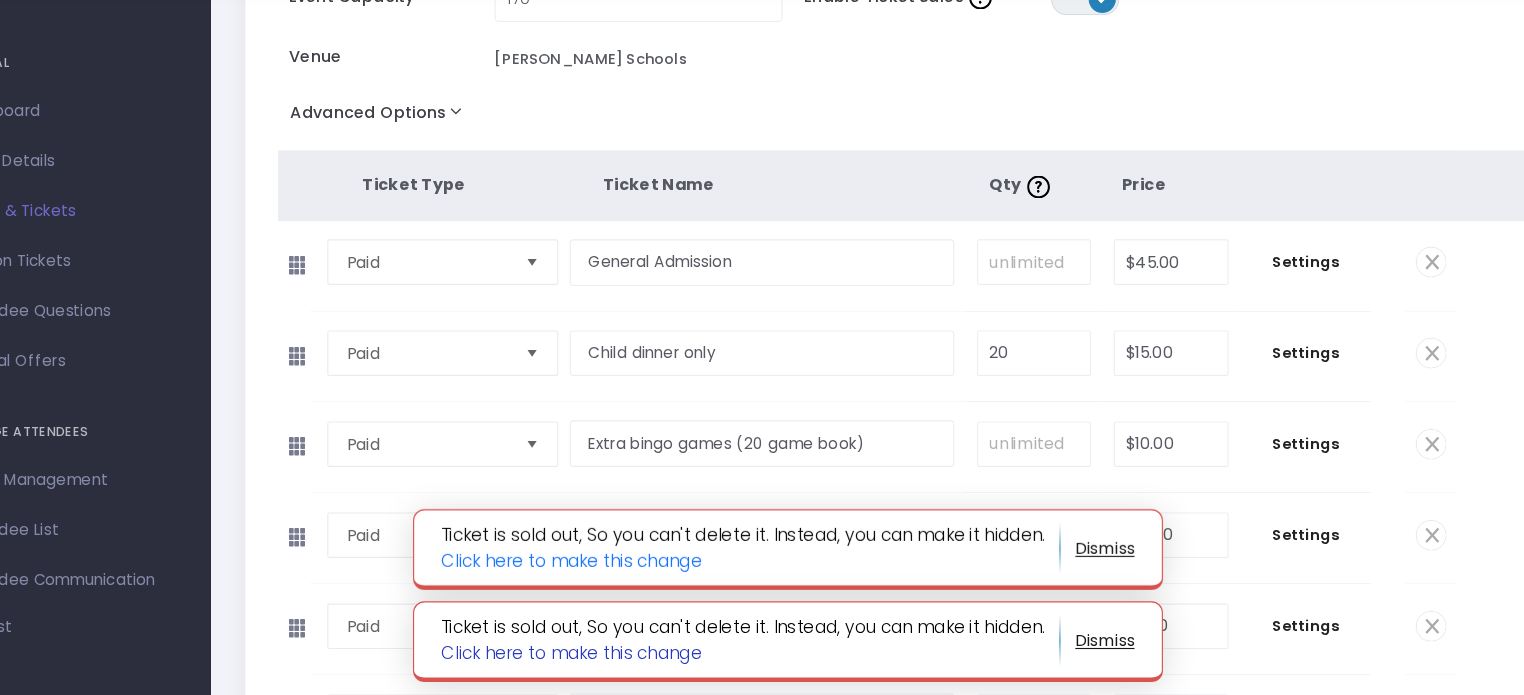 click on "Click here to make this change" 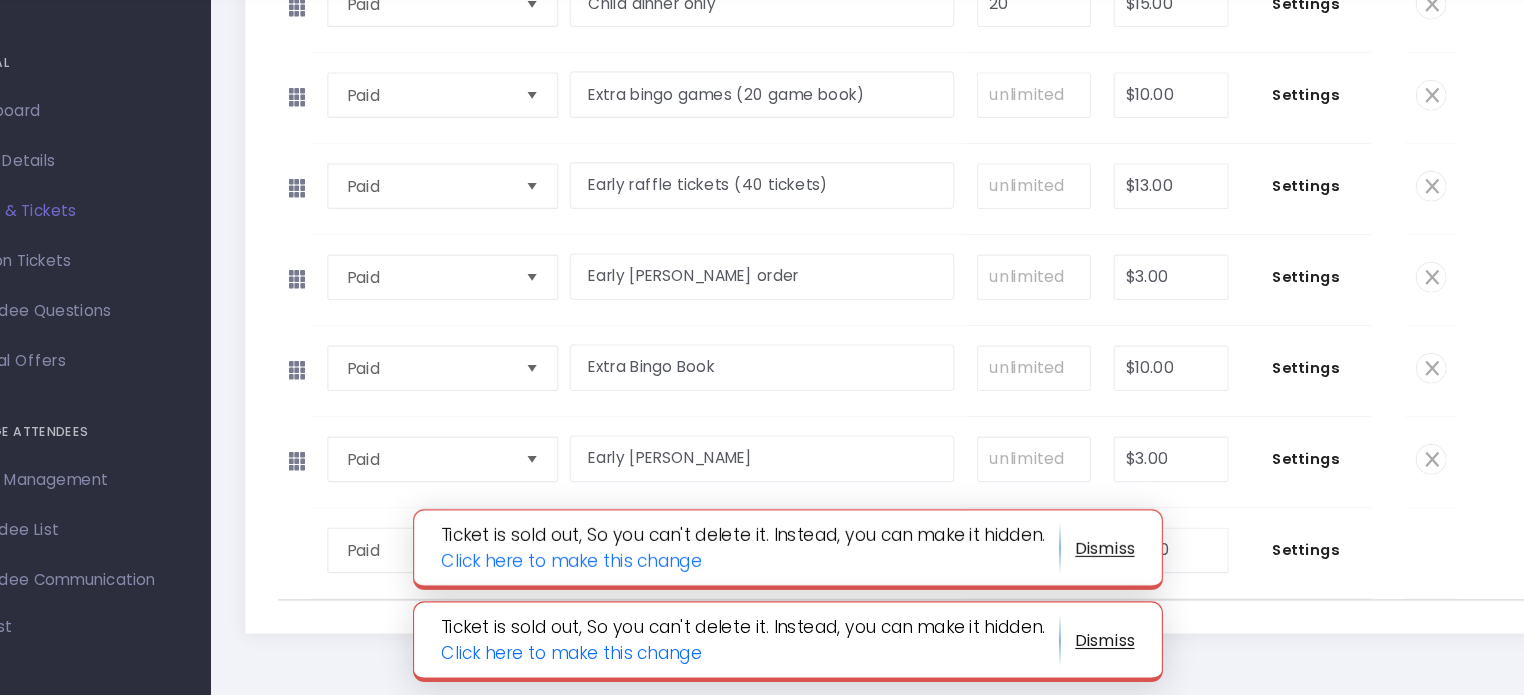 scroll, scrollTop: 598, scrollLeft: 0, axis: vertical 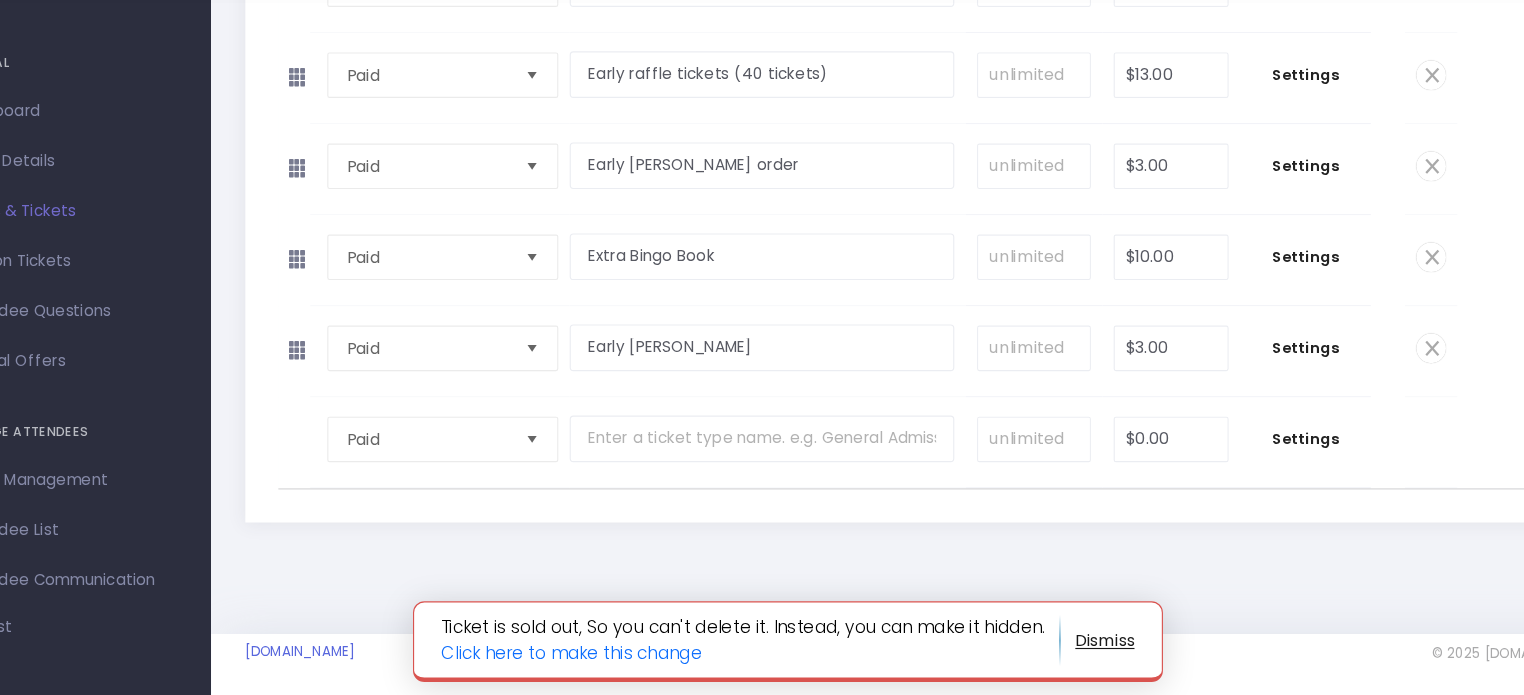 click 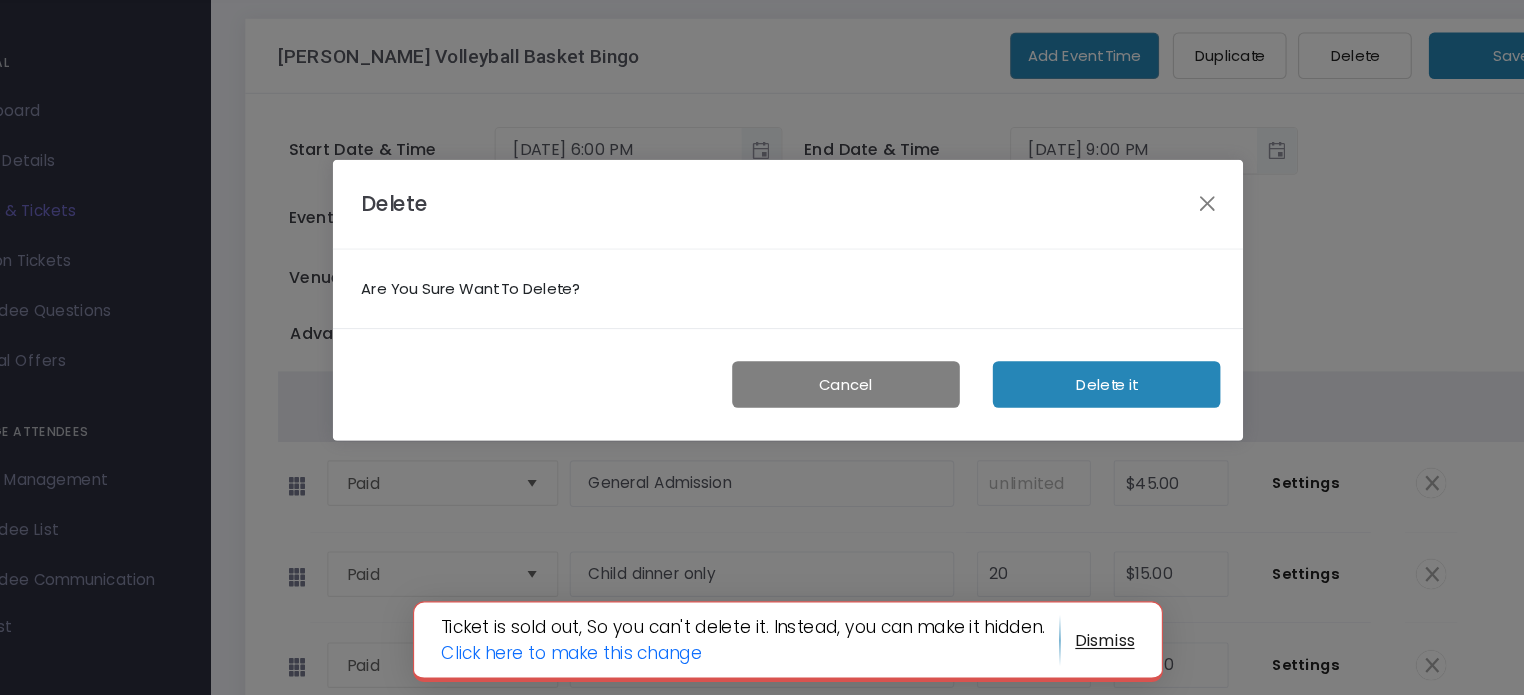 scroll, scrollTop: 0, scrollLeft: 0, axis: both 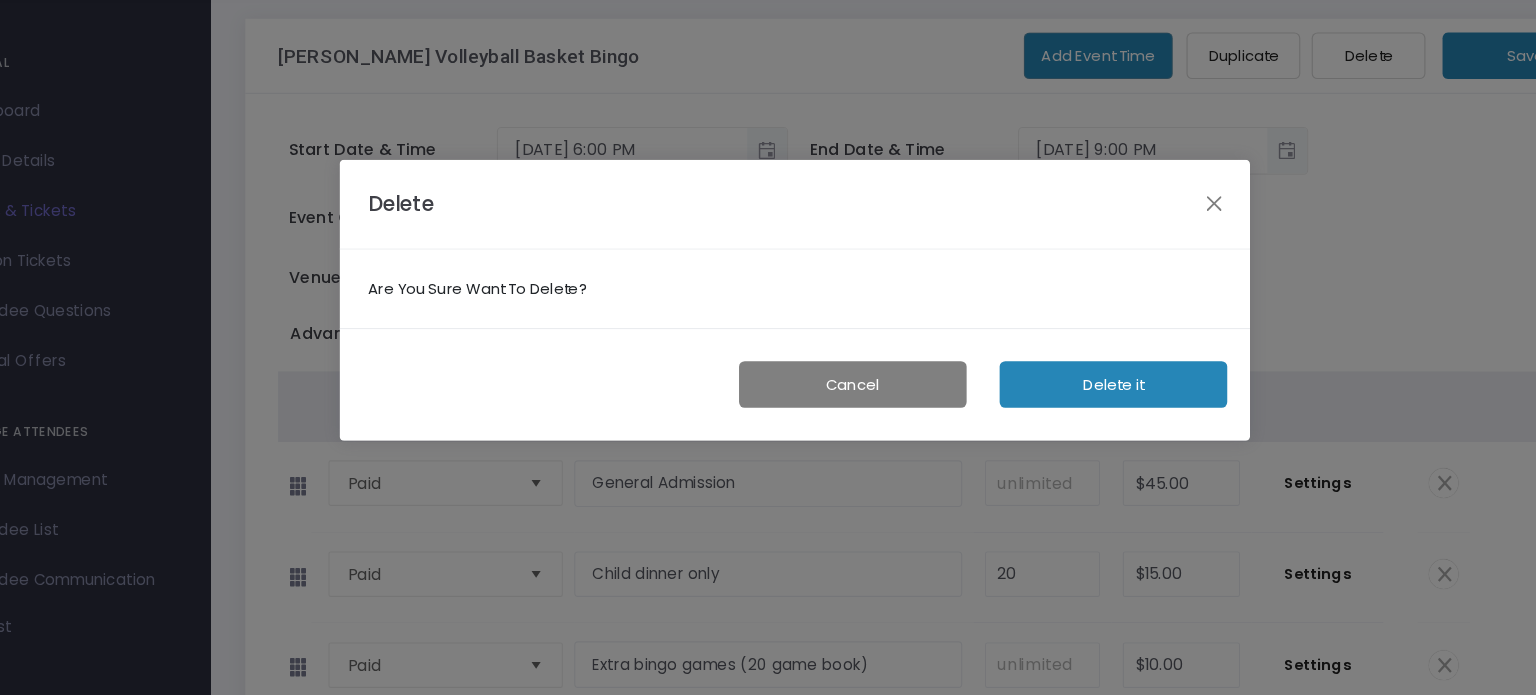 click on "Cancel   Delete it" 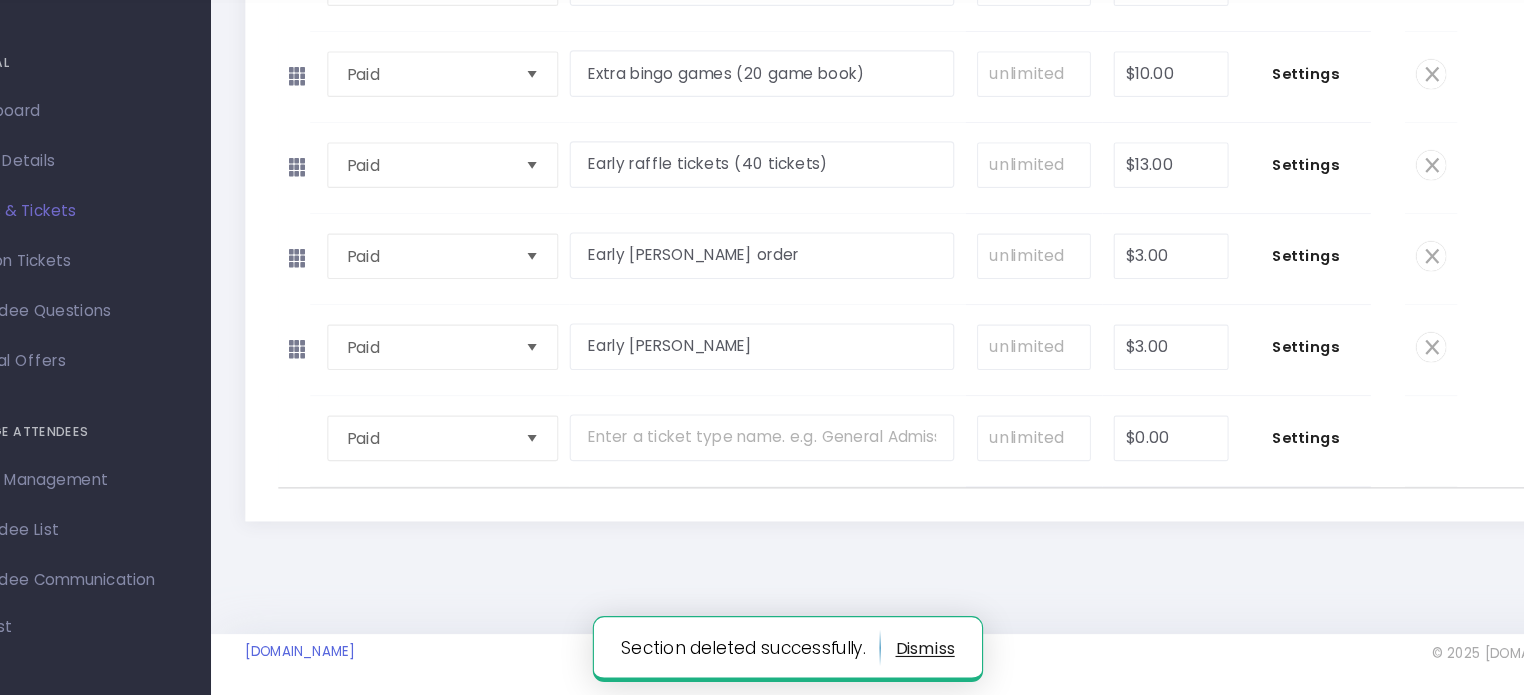 scroll, scrollTop: 518, scrollLeft: 0, axis: vertical 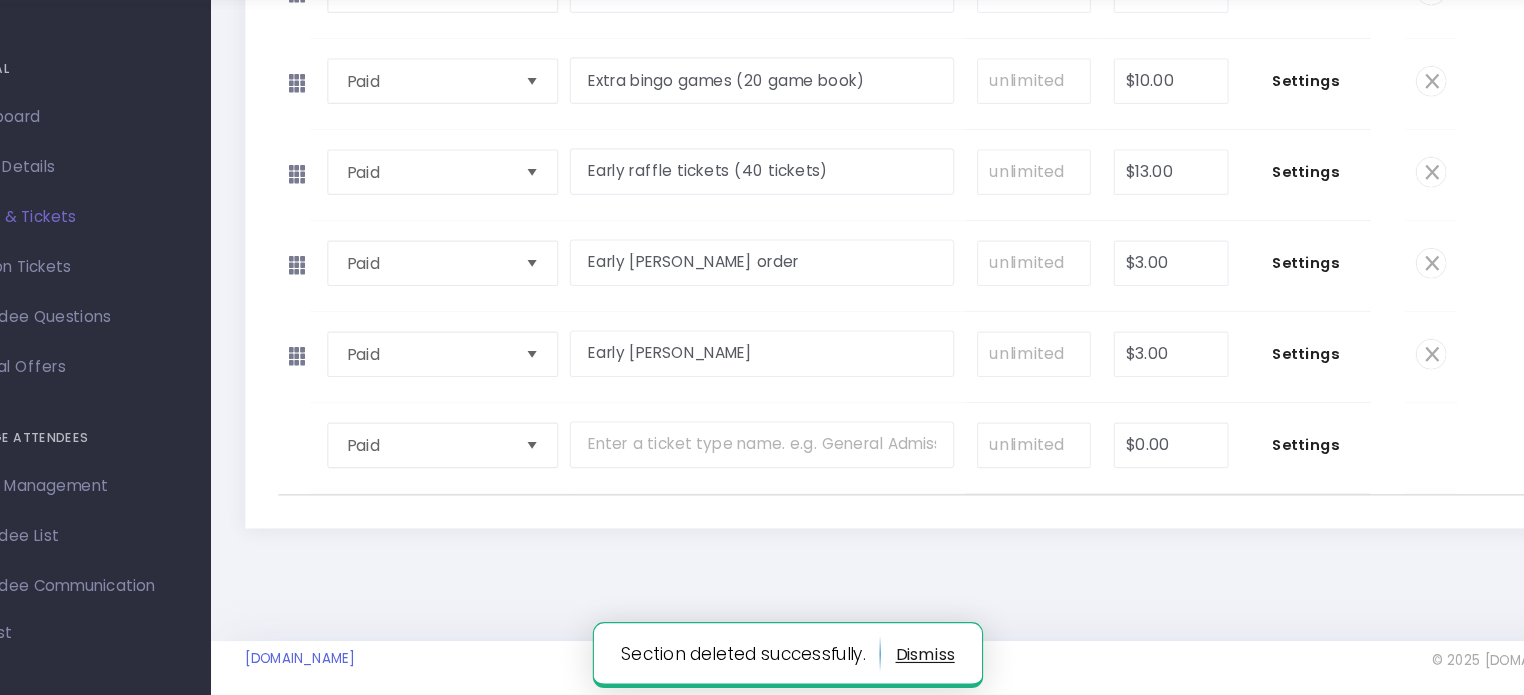 click 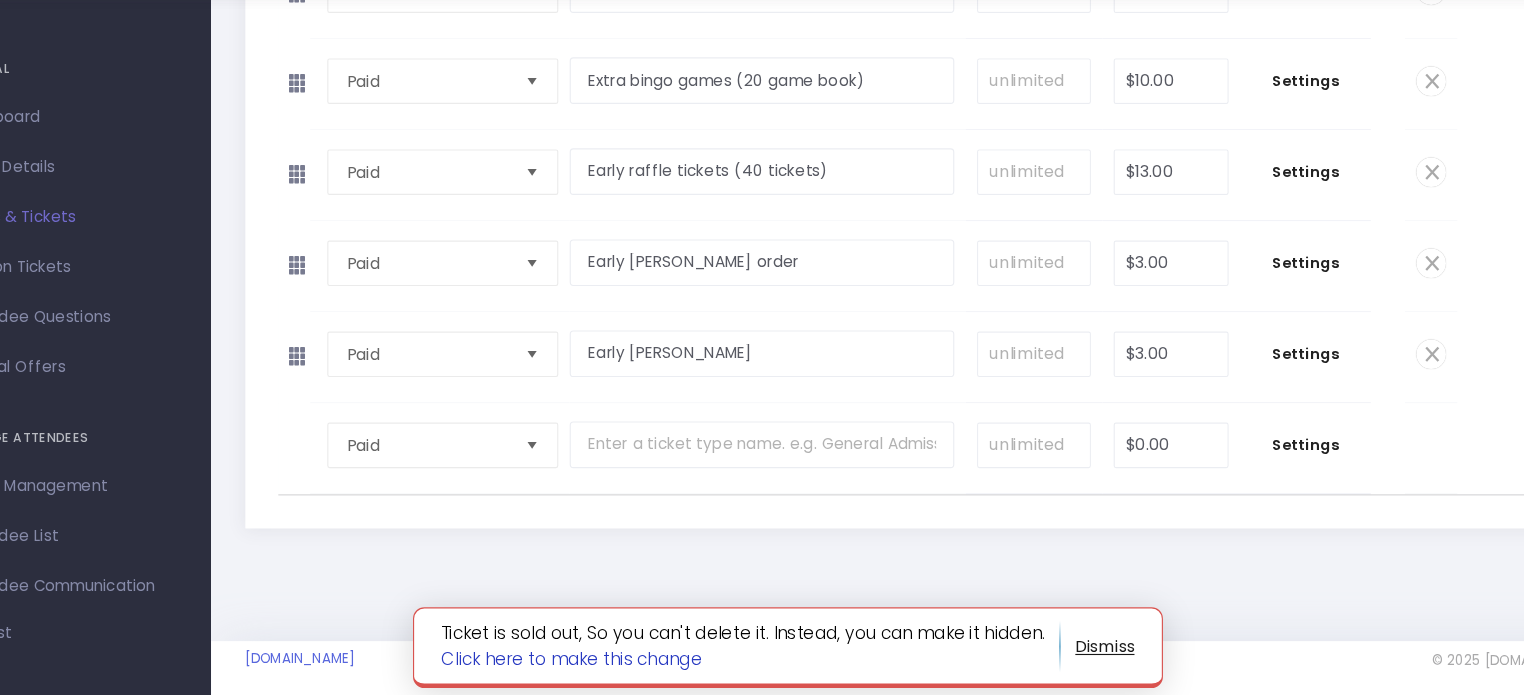 click on "Click here to make this change" 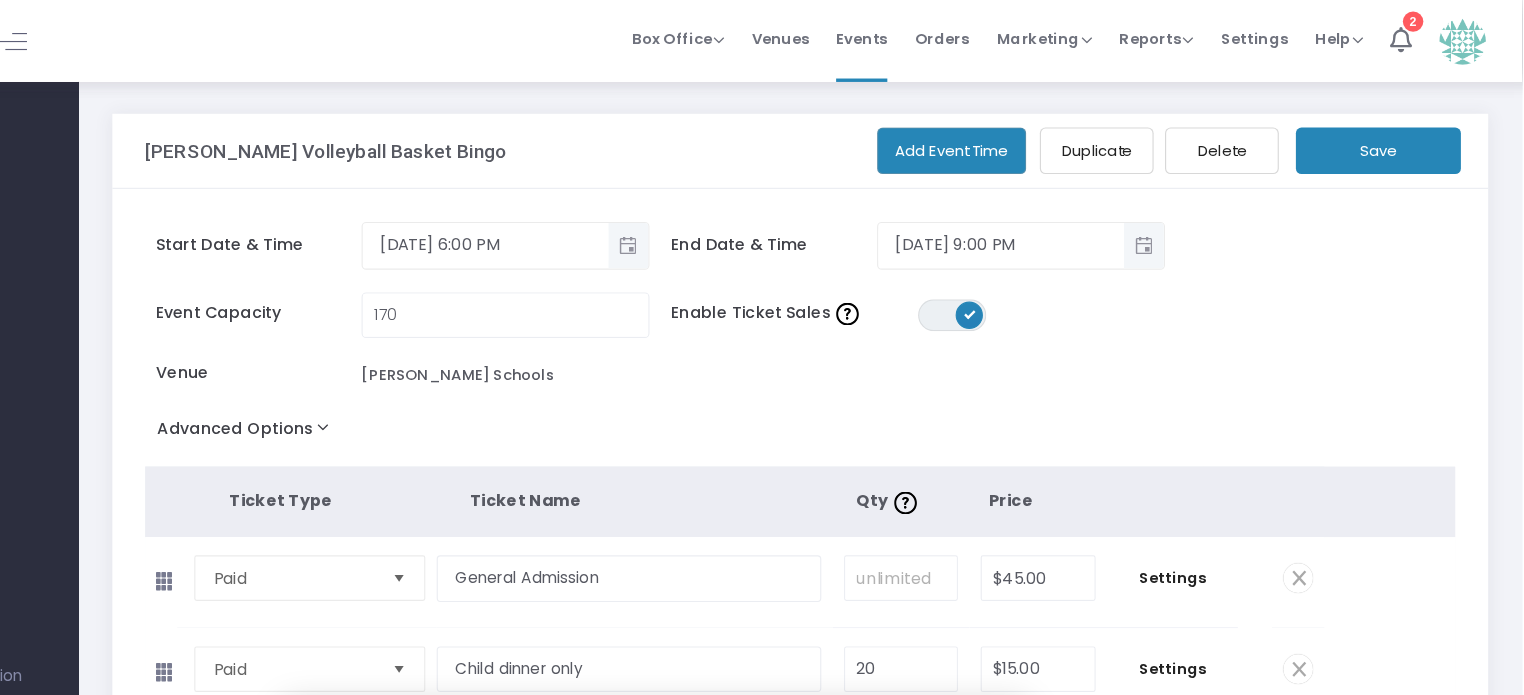 scroll, scrollTop: 0, scrollLeft: 0, axis: both 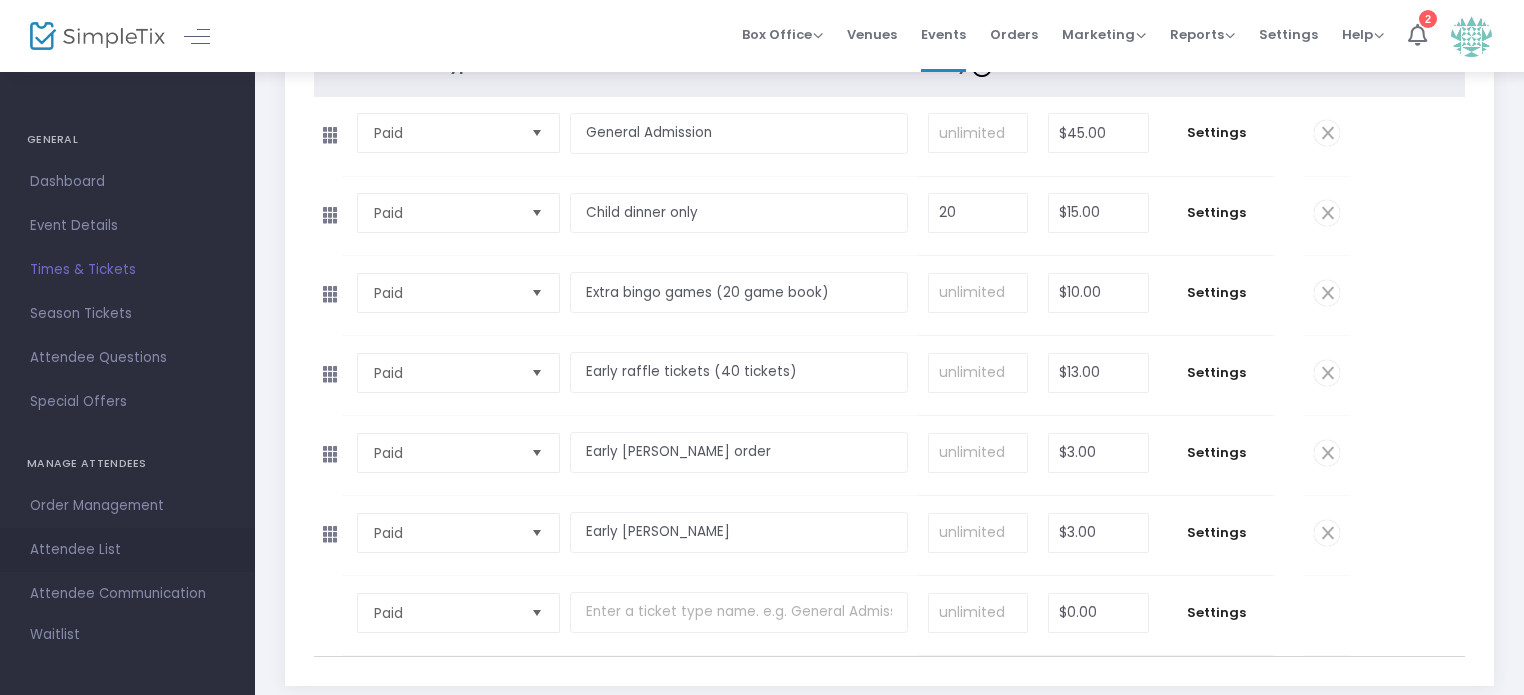 click on "Attendee List" at bounding box center (127, 550) 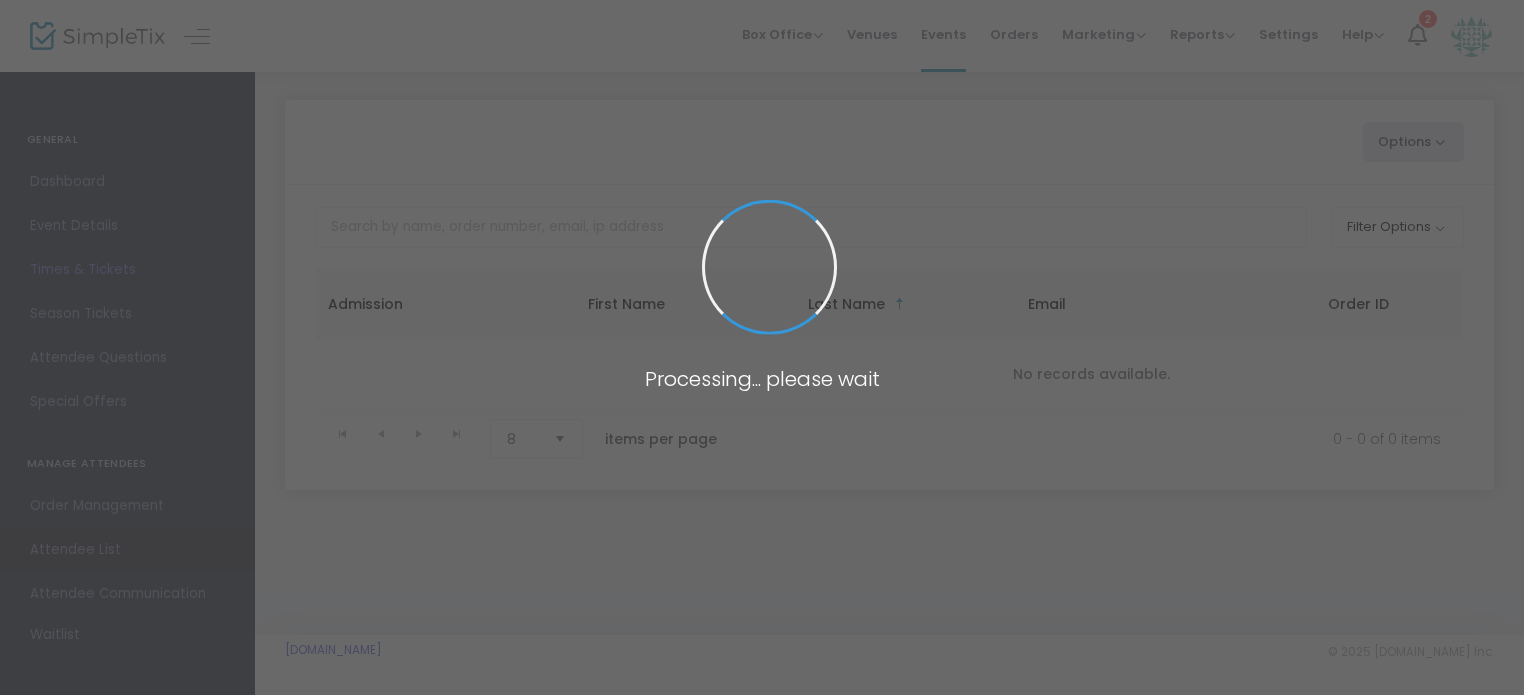 scroll, scrollTop: 0, scrollLeft: 0, axis: both 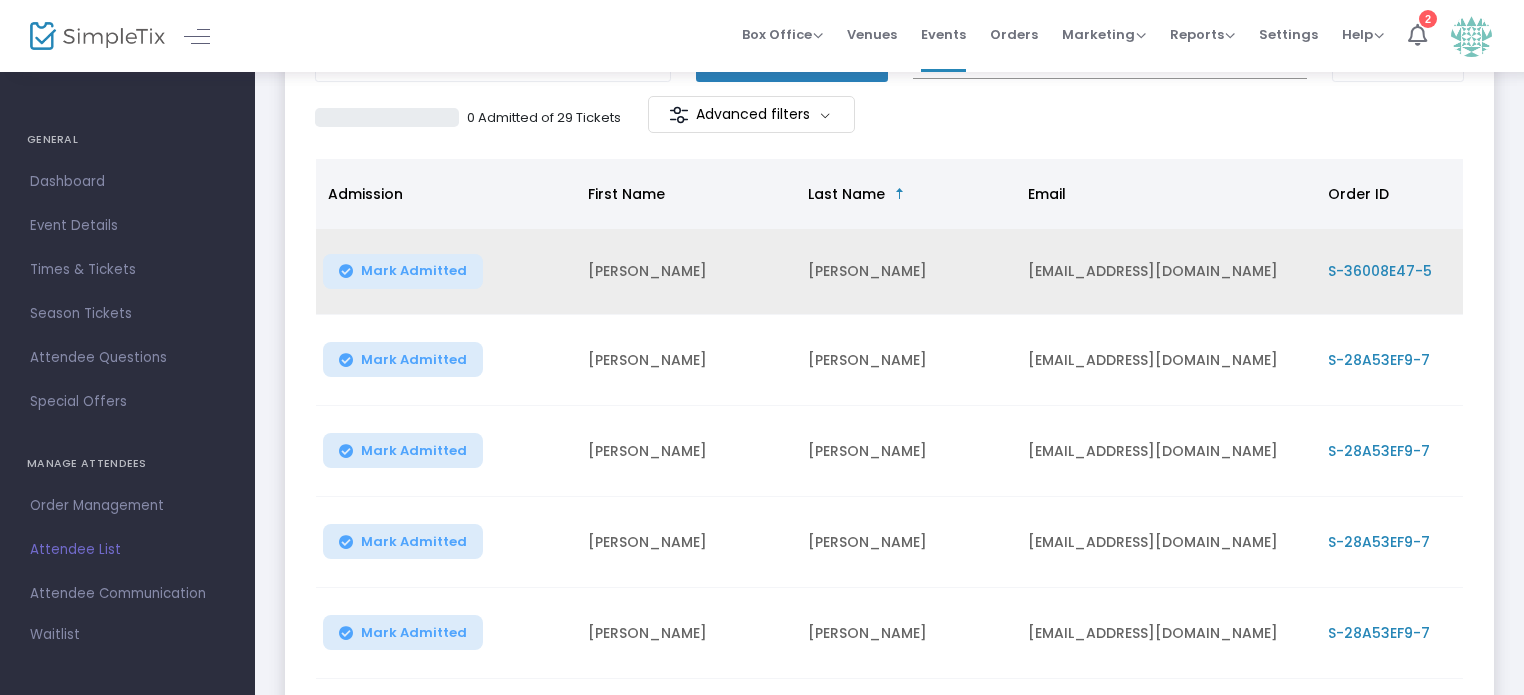 click on "S-36008E47-5" 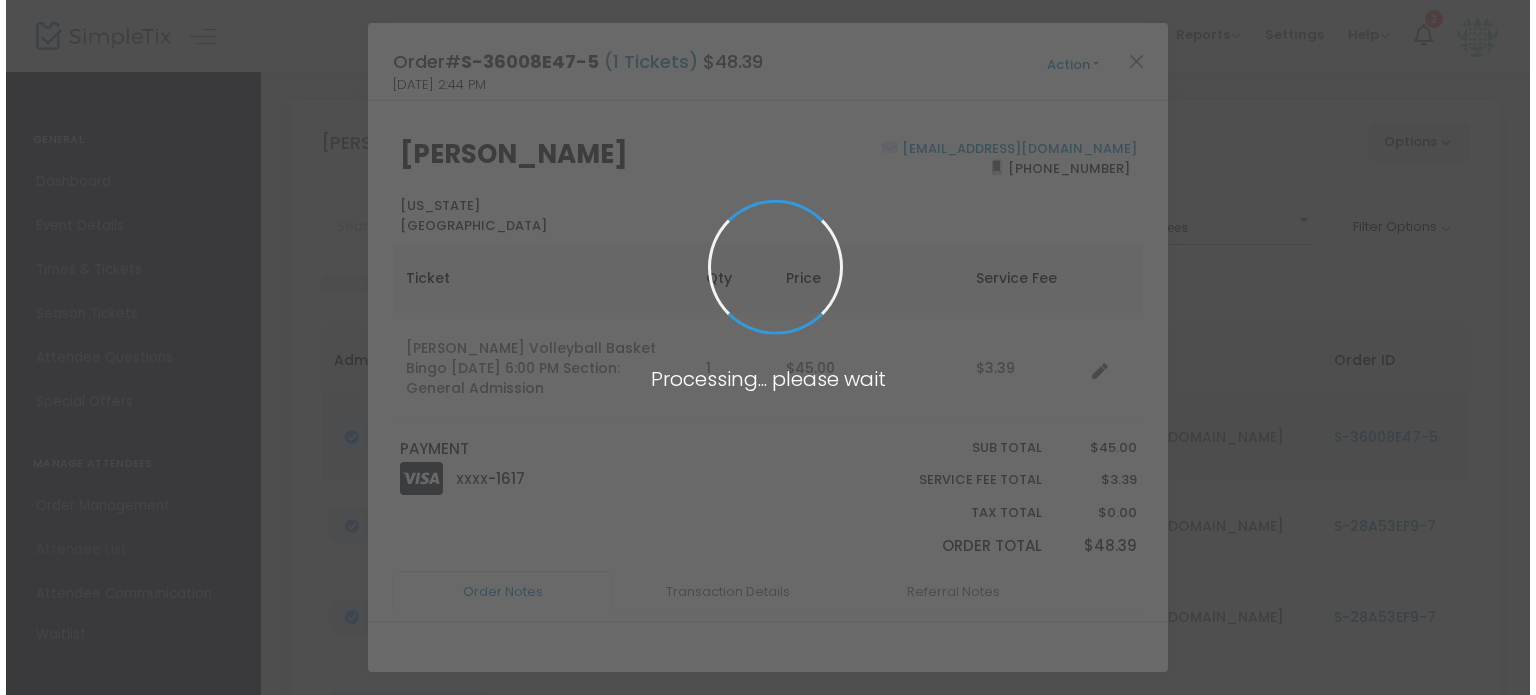 scroll, scrollTop: 0, scrollLeft: 0, axis: both 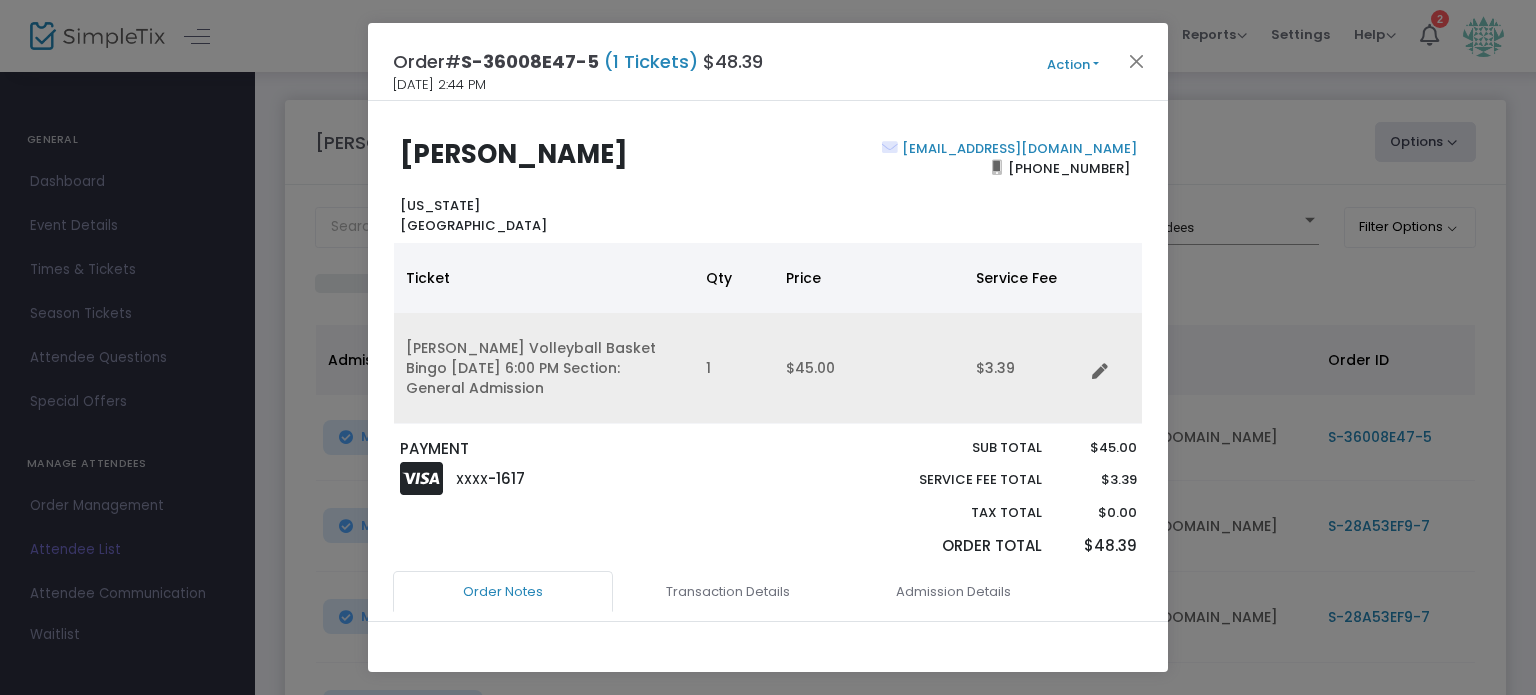 type 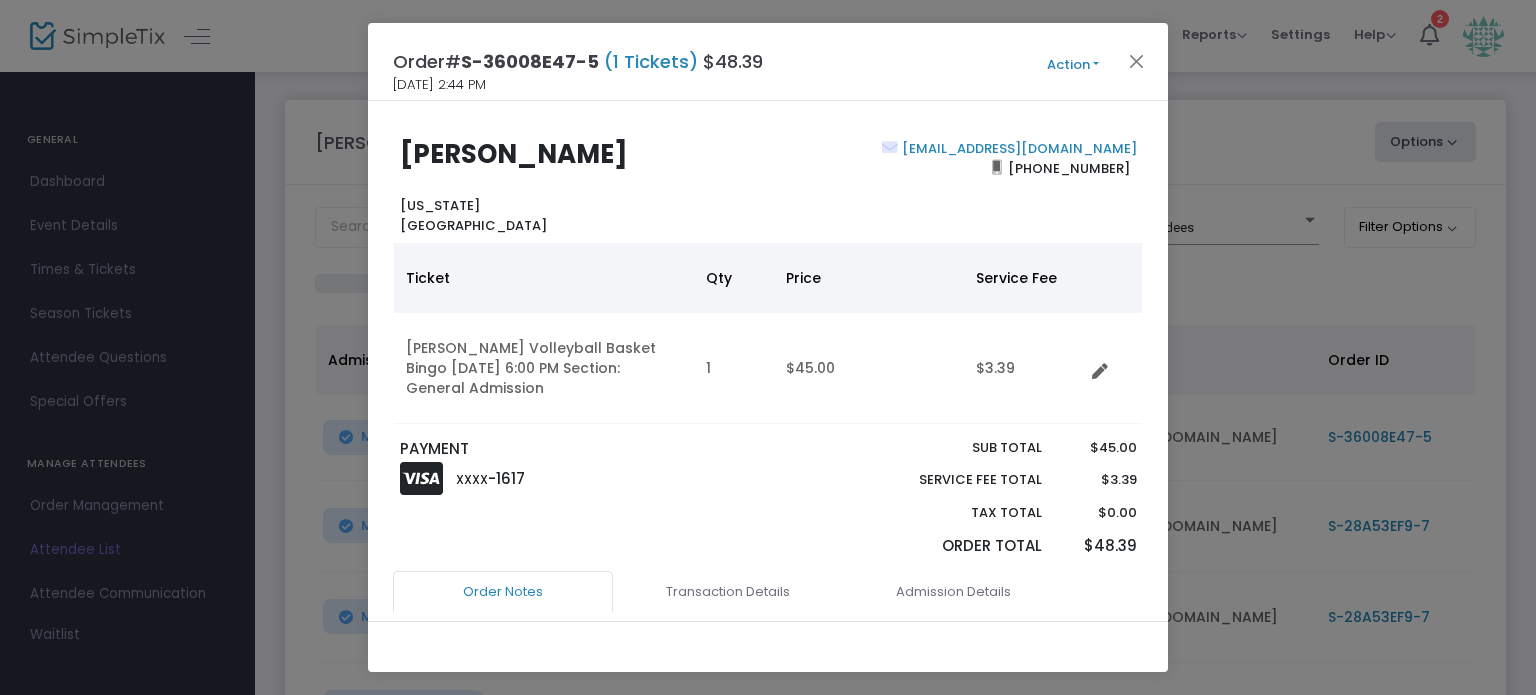 click on "Order#  S-36008E47-5  (1 Tickets)  $48.39    6/7/2025 2:44 PM   Action  Mark Admitted Edit Order Edit Attendee Details Add Another Ticket Print Order Summary View e-Tickets  Send e-Tickets & Receipt  Partial Refund Full Refund Get Change Time Link Cancel Order (No Refund) Chargeback Dispute Debbie Blevins     Colorado    United States  deblittlefoot@hotmail.com  (719) 384-5834  Ticket Qty Price Service Fee Swink Volleyball Basket Bingo  7/19/2025 6:00 PM Section: General Admission  1  $45.00    $3.39   PAYMENT XXXX -1617 Sub total Service Fee Total Tax Total Order Total $45.00  $3.39  $0.00  $48.39  Order Notes Transaction Details Admission Details Referral Notes  IP Address: 108.145.130.50  Do you agree to the terms and conditions? T&C accepted via simple label    on  6/7/2025 2:45 PM  Add a Note  Save Order Note   Save on eTicket   Save as an order note   TIP: Download the attendee list spreadsheet to view all the Q&A for all attendees. Find under: Attendee Management.  Question Answer 0 - 0 of 0 items #:" 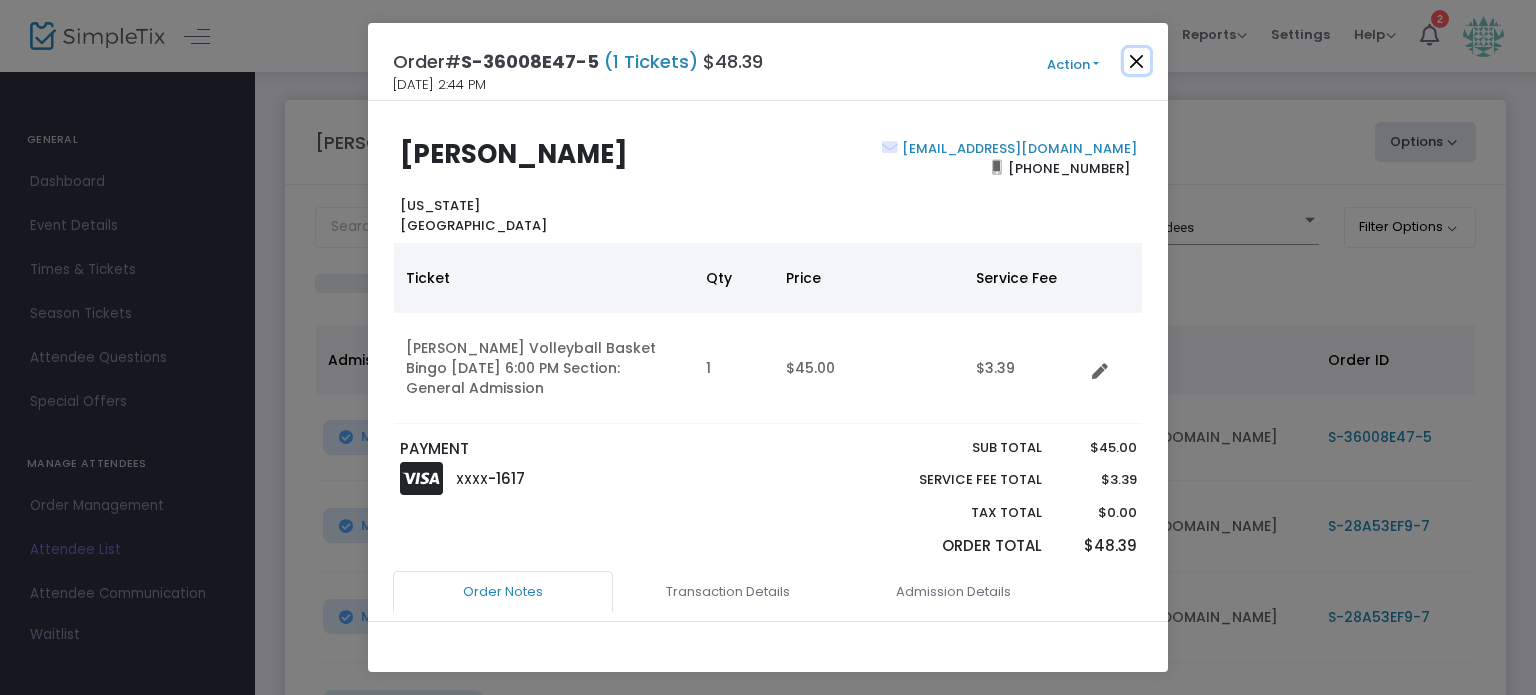 click 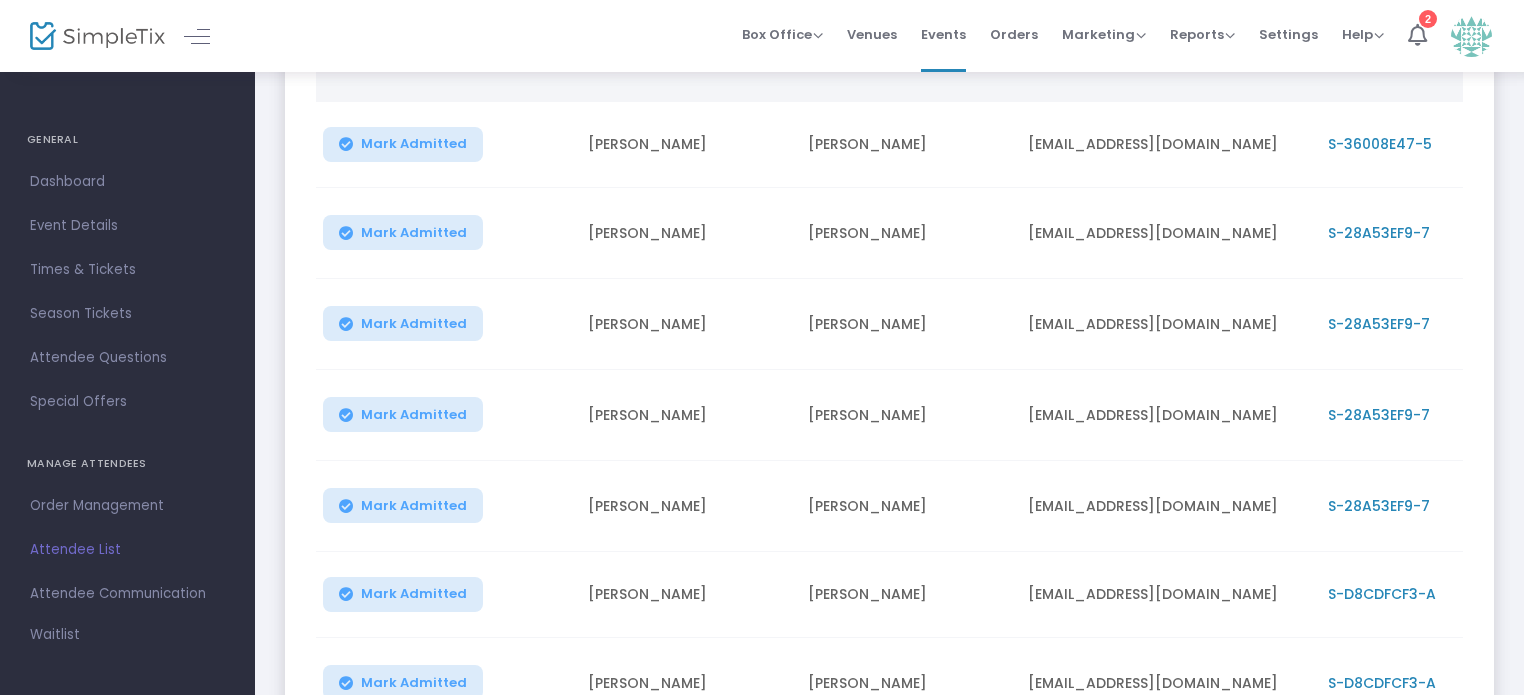 scroll, scrollTop: 294, scrollLeft: 0, axis: vertical 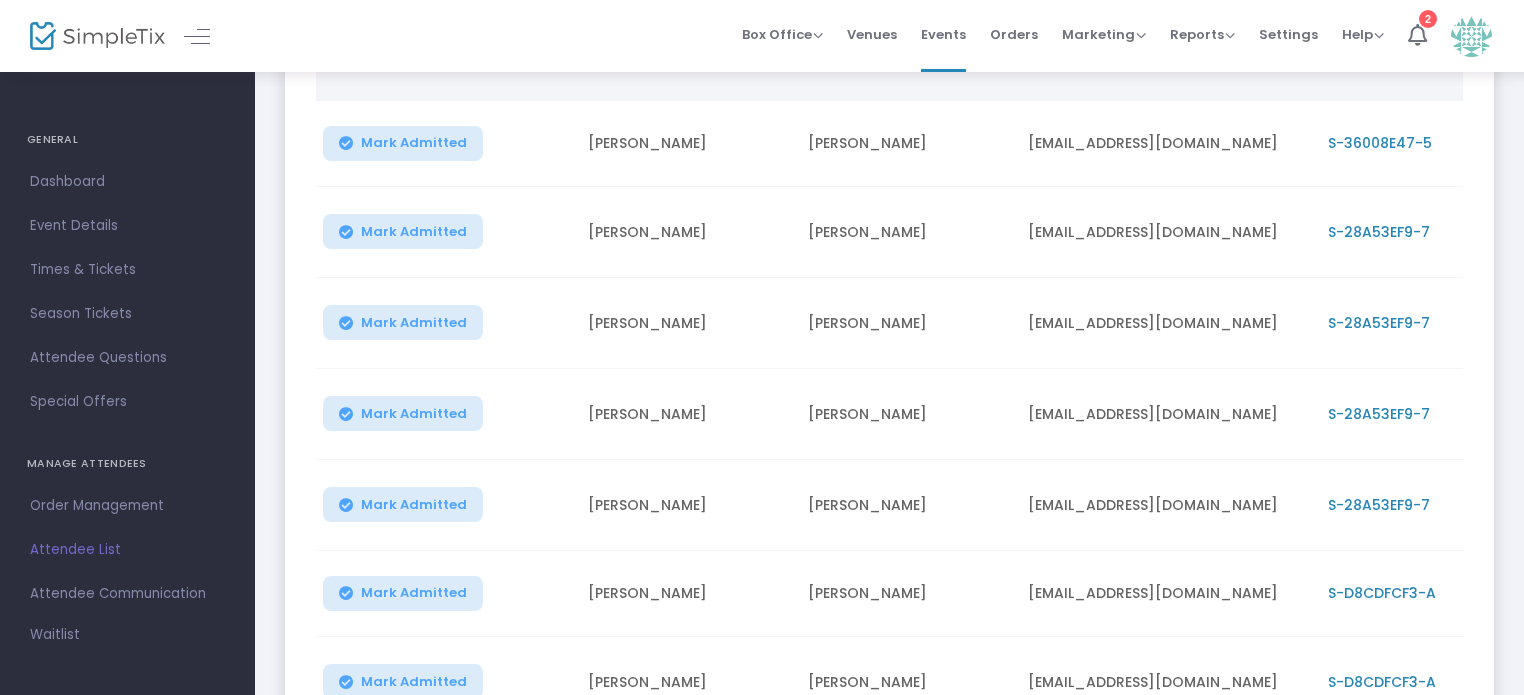 click on "S-28A53EF9-7" 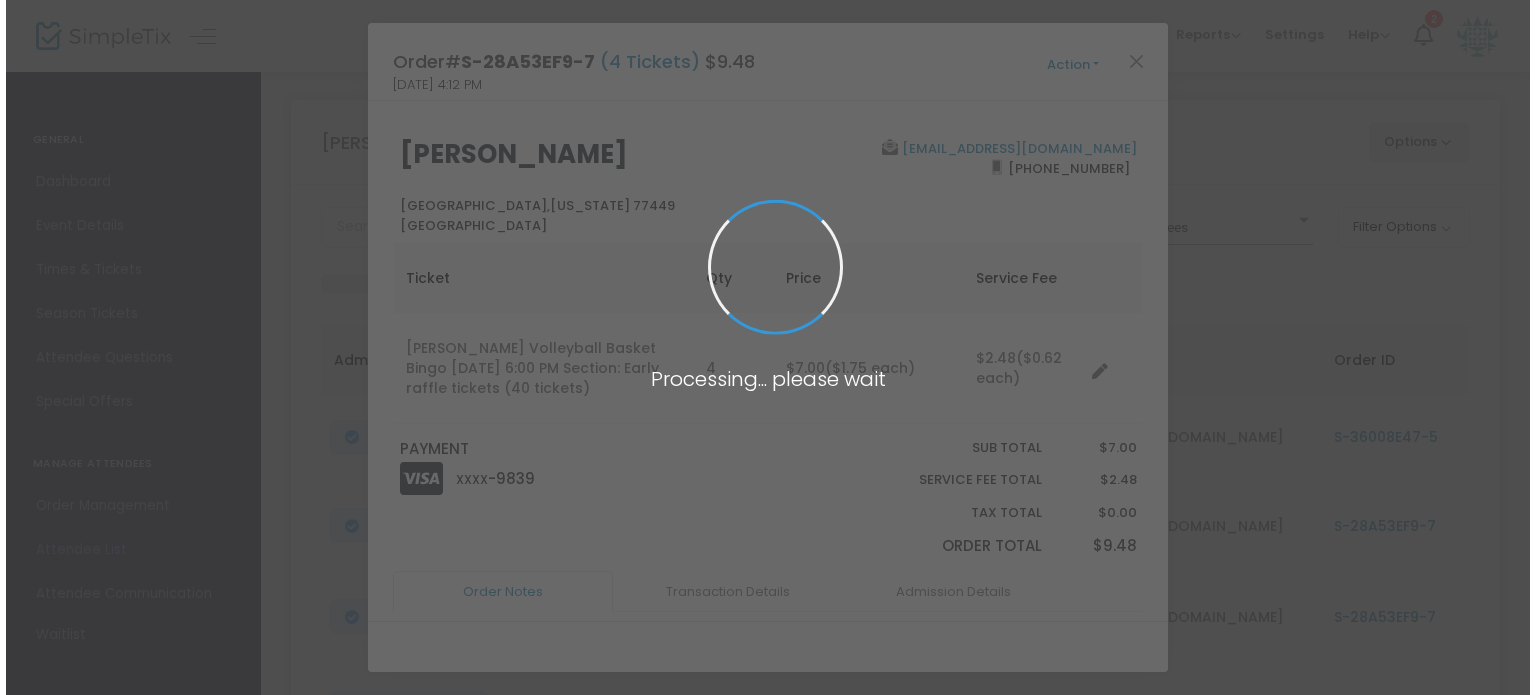 scroll, scrollTop: 0, scrollLeft: 0, axis: both 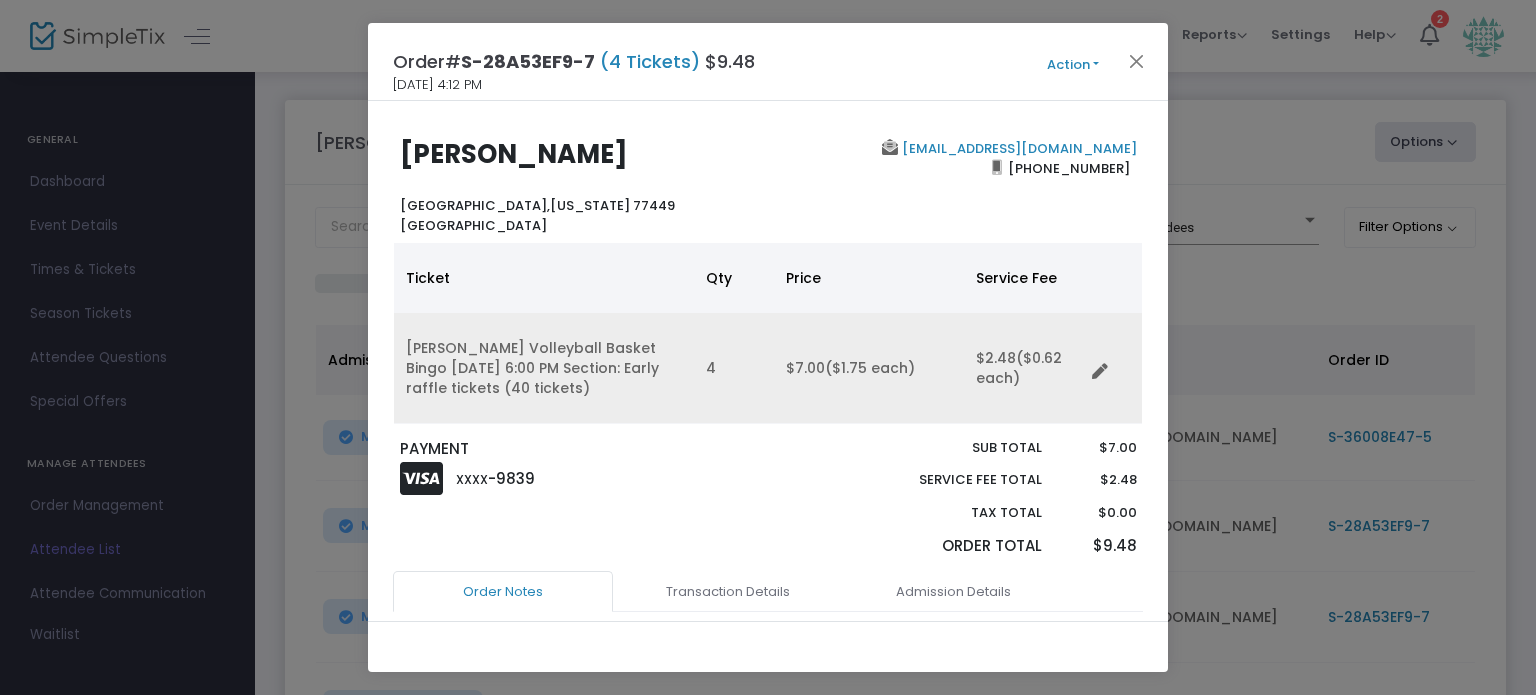 type 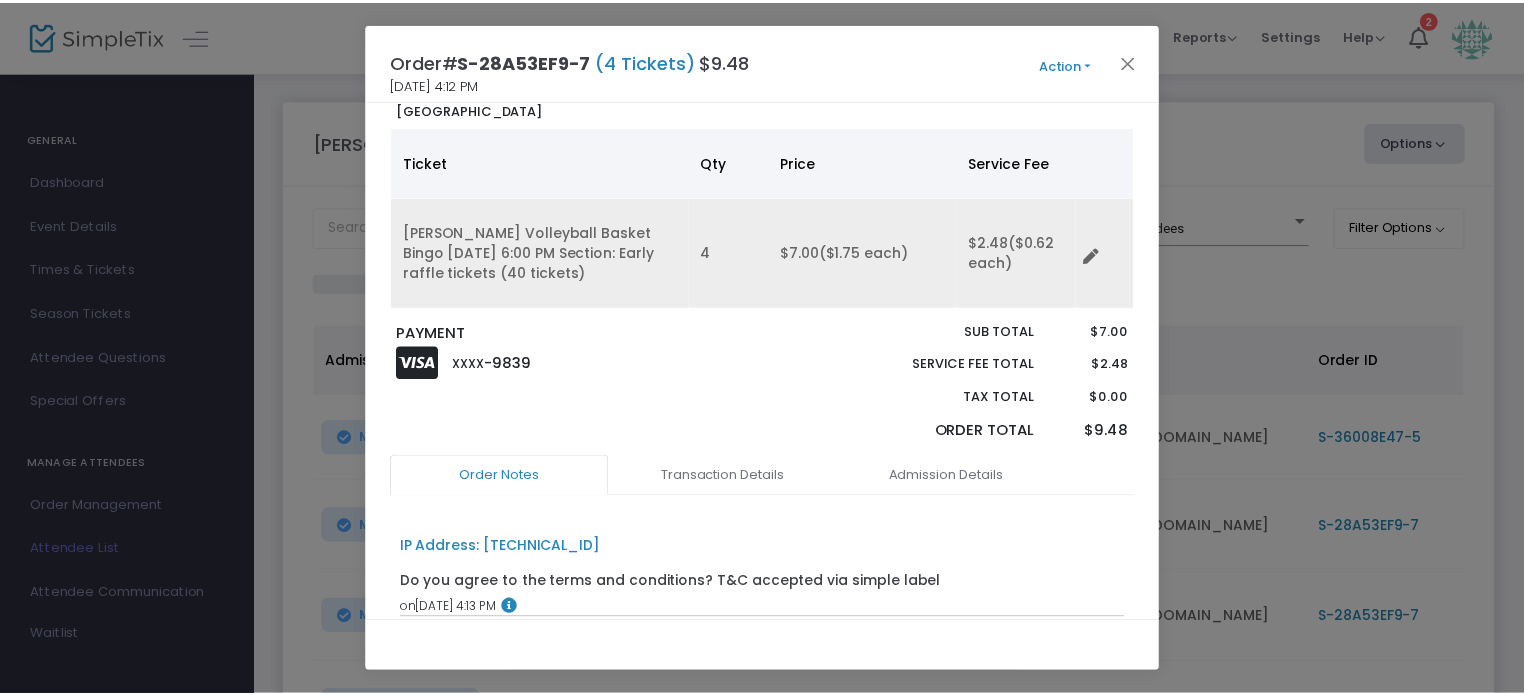 scroll, scrollTop: 135, scrollLeft: 0, axis: vertical 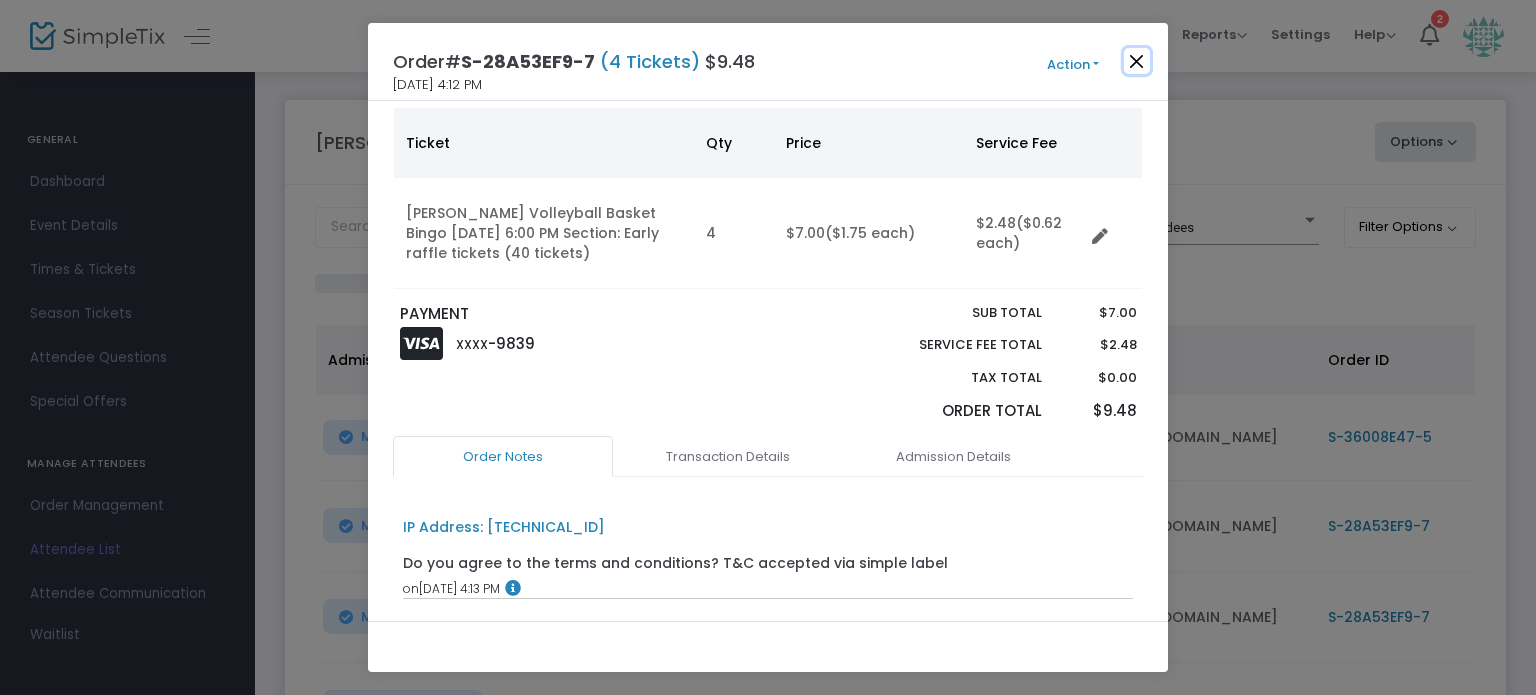 click 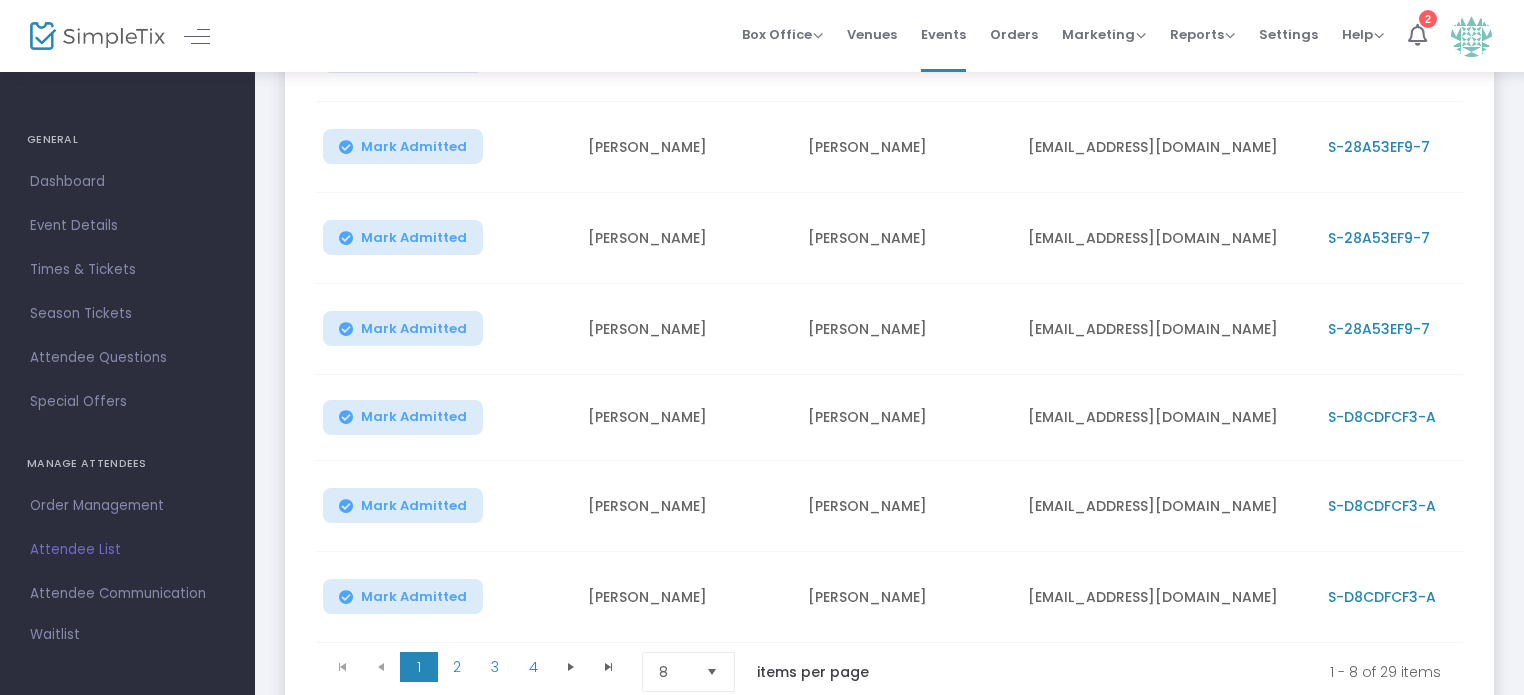scroll, scrollTop: 464, scrollLeft: 0, axis: vertical 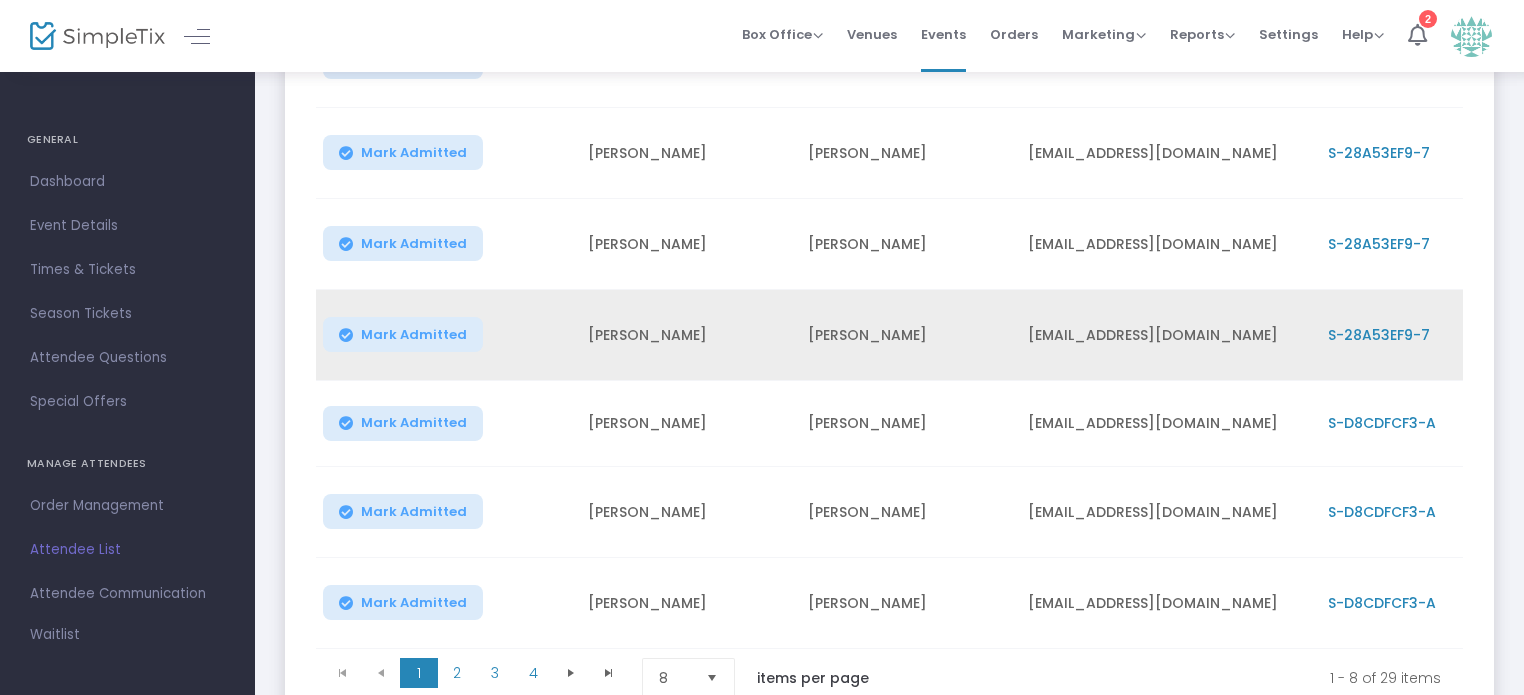 click on "S-28A53EF9-7" 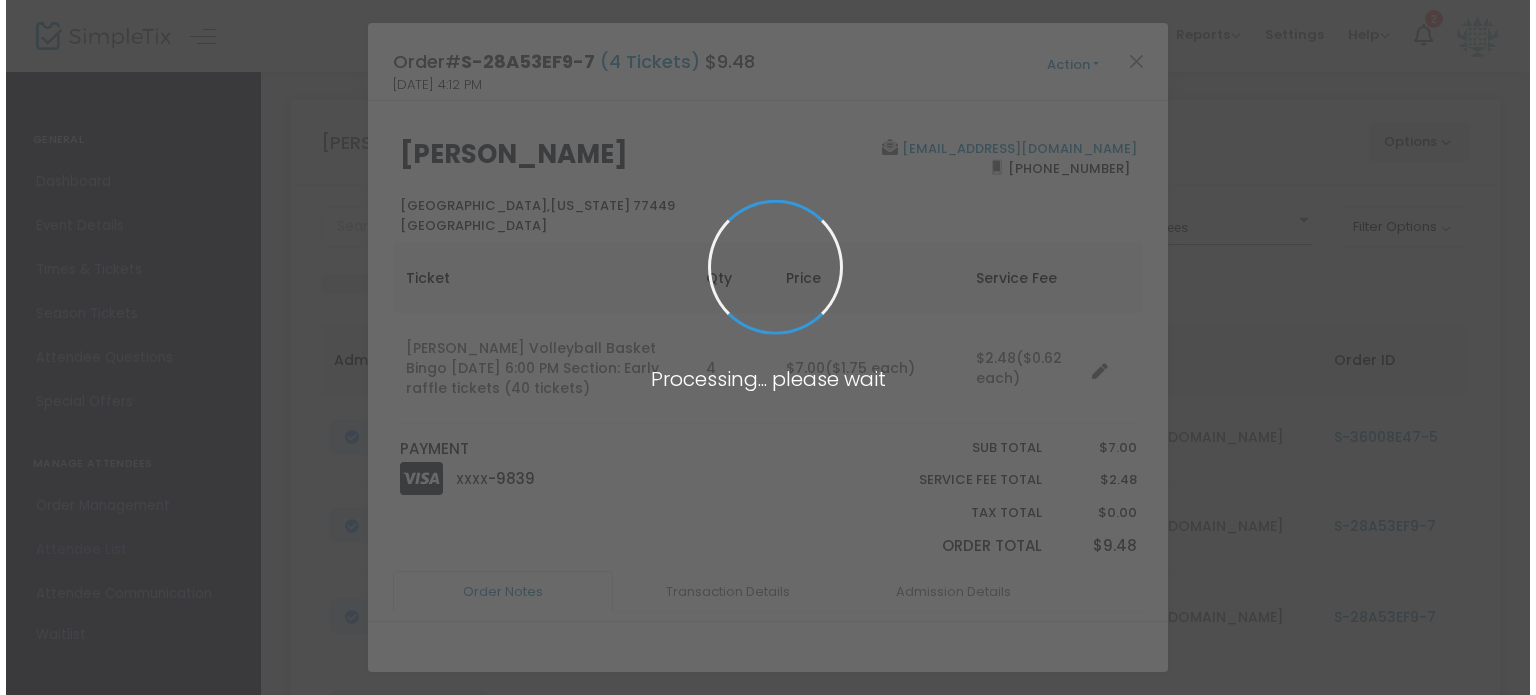 scroll, scrollTop: 0, scrollLeft: 0, axis: both 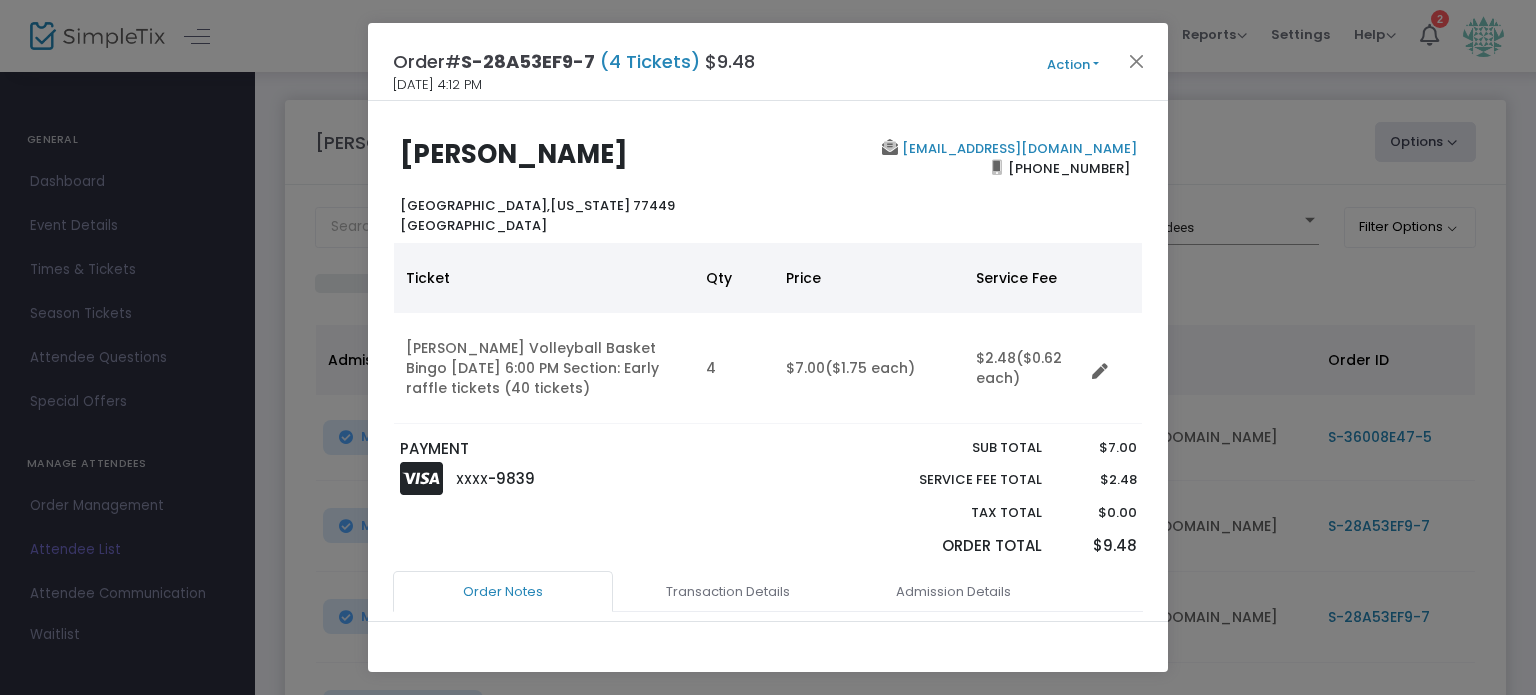 click on "Order#  S-28A53EF9-7  (4 Tickets)  $9.48    6/8/2025 4:12 PM   Action  Mark Admitted Edit Order Edit Attendee Details Add Another Ticket Print Order Summary View e-Tickets  Send e-Tickets & Receipt  Partial Refund Full Refund Get Change Time Link Cancel Order (No Refund) Chargeback Dispute Lori Carden    Park Row,  Texas 77449   United States  loricarden@sbcglobal.net  (832) 274-6381  Ticket Qty Price Service Fee Swink Volleyball Basket Bingo  7/19/2025 6:00 PM Section: Early raffle tickets (40 tickets)  4  $7.00   ($1.75  each)  $2.48   ($0.62  each) PAYMENT XXXX -9839 Sub total Service Fee Total Tax Total Order Total $7.00  $2.48  $0.00  $9.48  Order Notes Transaction Details Admission Details  IP Address: 108.196.243.216  Do you agree to the terms and conditions? T&C accepted via simple label    on  6/8/2025 4:13 PM  Add a Note  Save Order Note   Save on eTicket   Save as an order note   TIP: Download the attendee list spreadsheet to view all the Q&A for all attendees. Find under: Attendee Management.  #:" 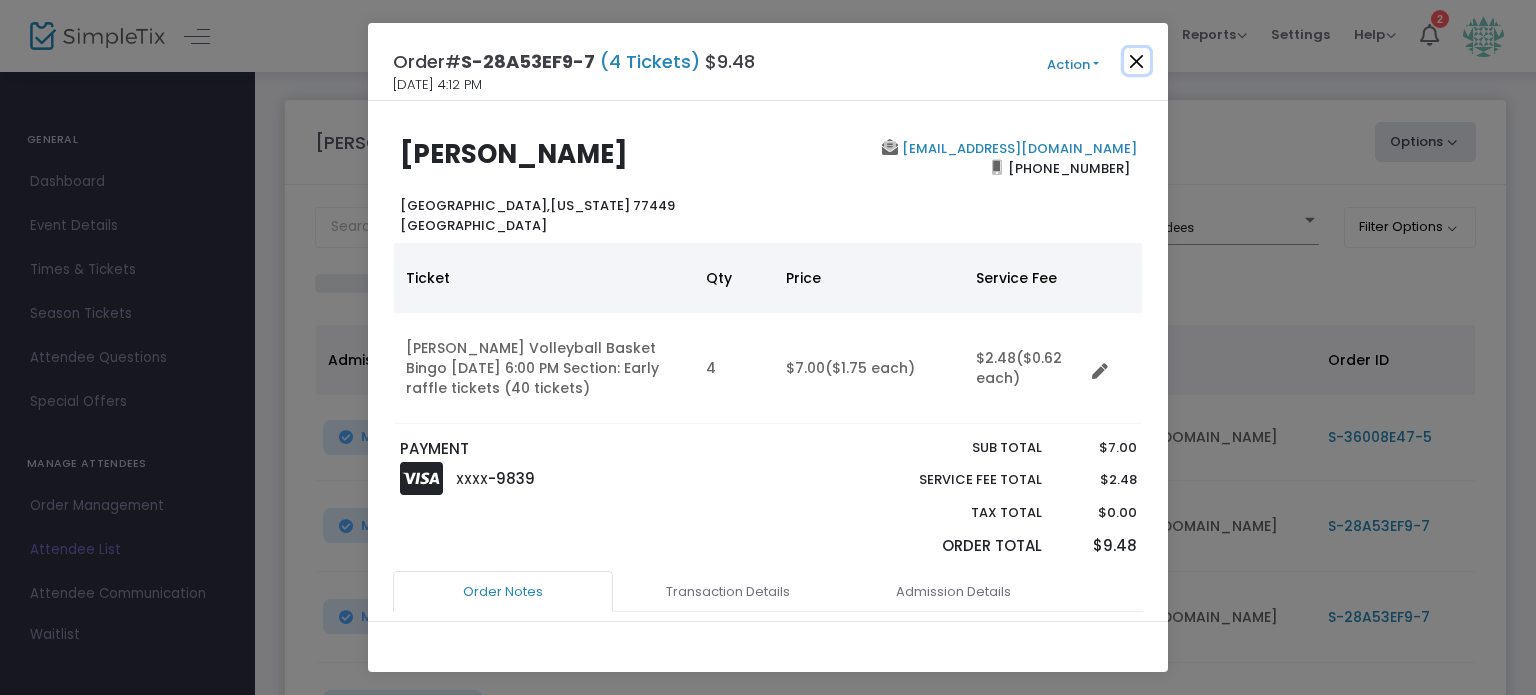 click 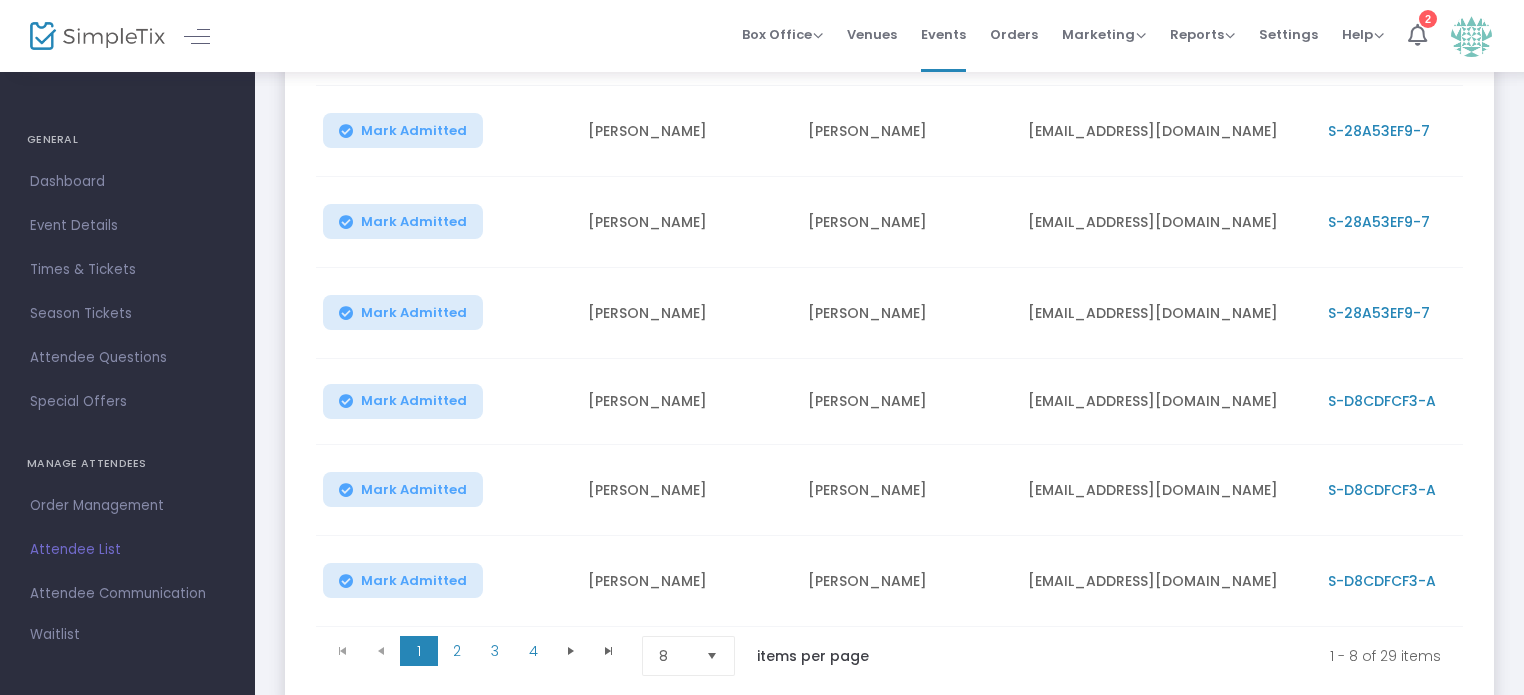 scroll, scrollTop: 487, scrollLeft: 0, axis: vertical 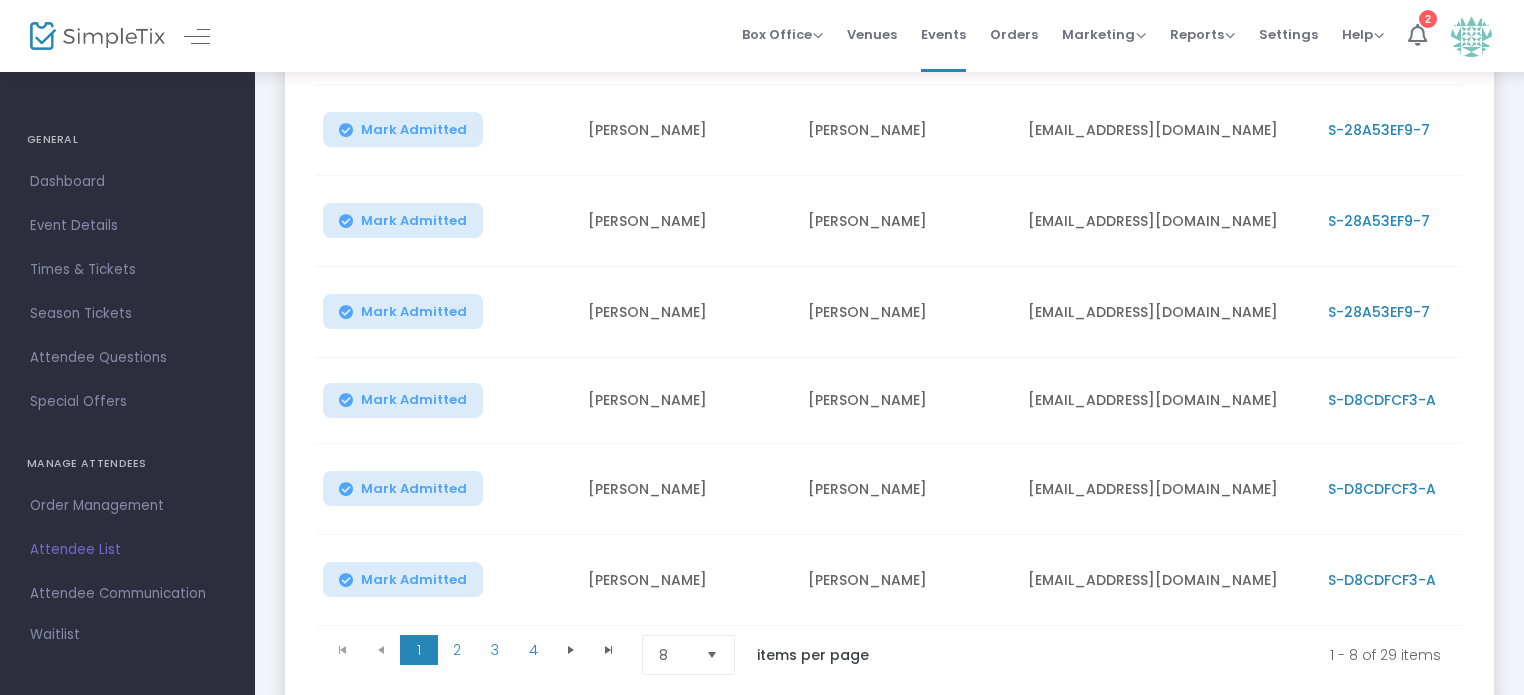 click on "S-D8CDFCF3-A" 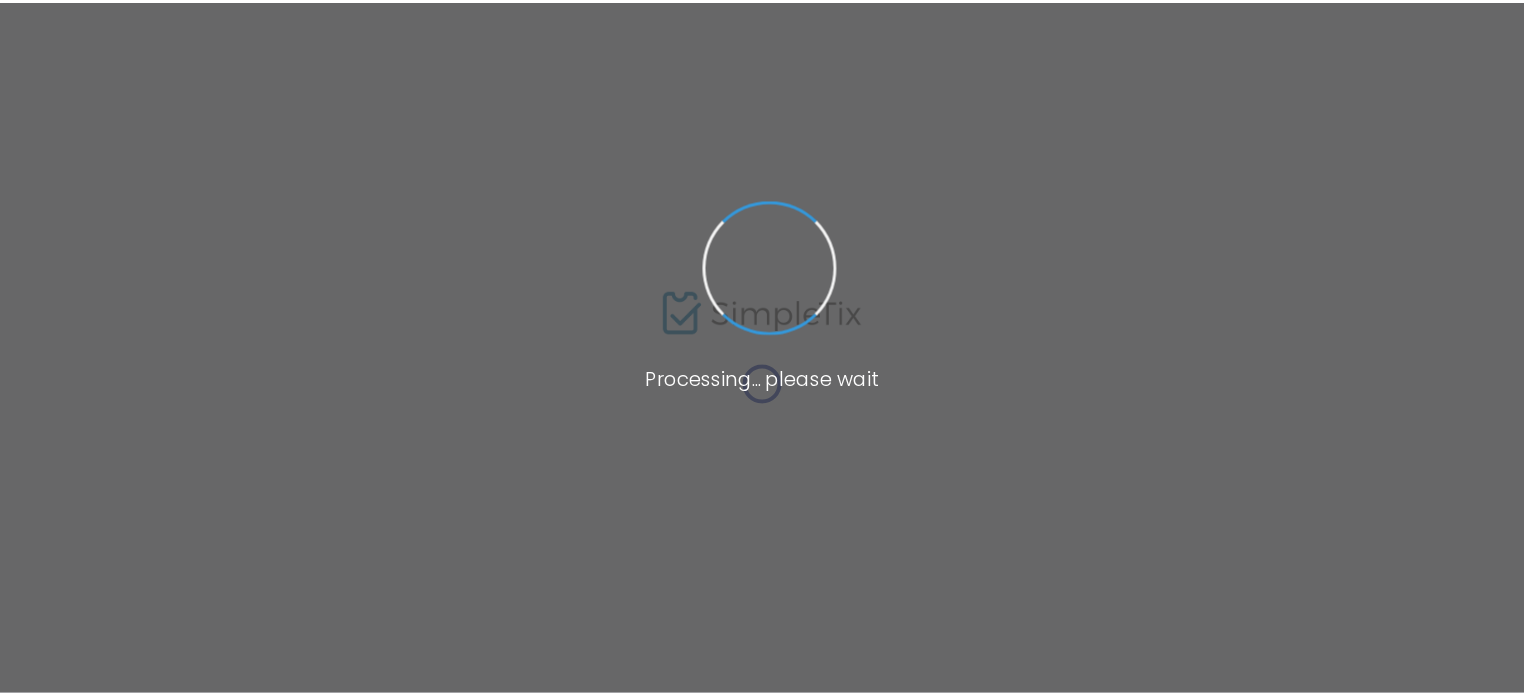 scroll, scrollTop: 0, scrollLeft: 0, axis: both 